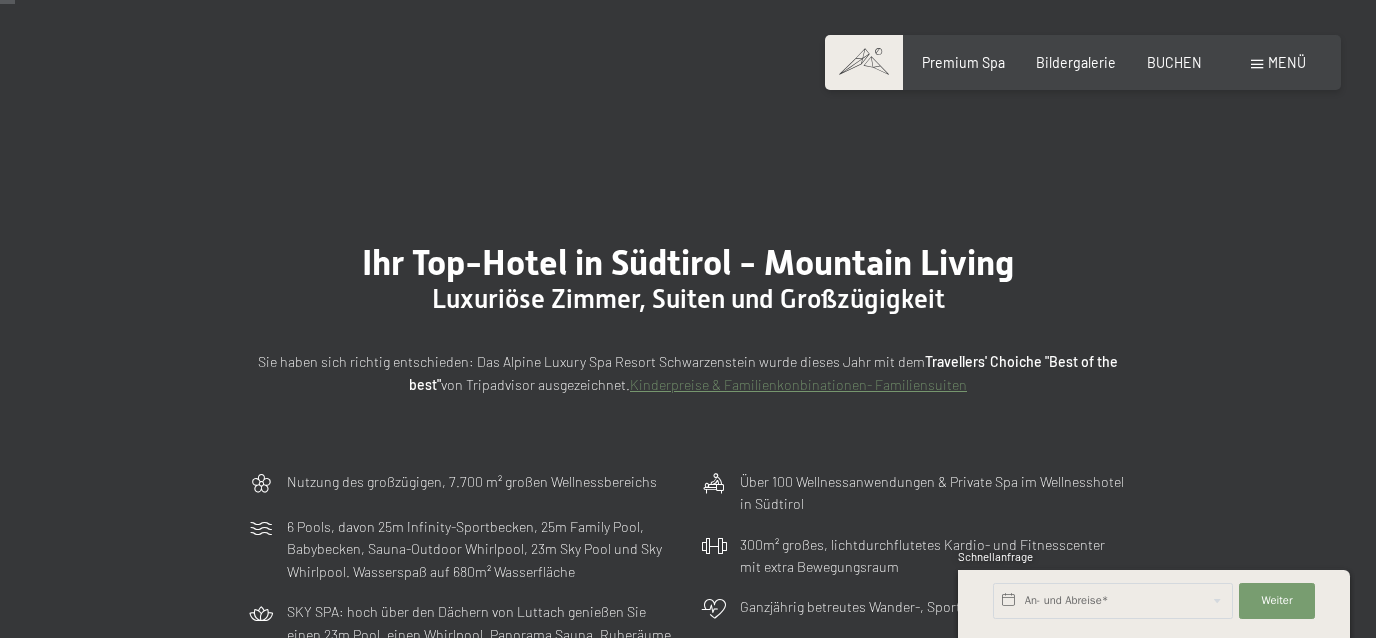 scroll, scrollTop: 63, scrollLeft: 0, axis: vertical 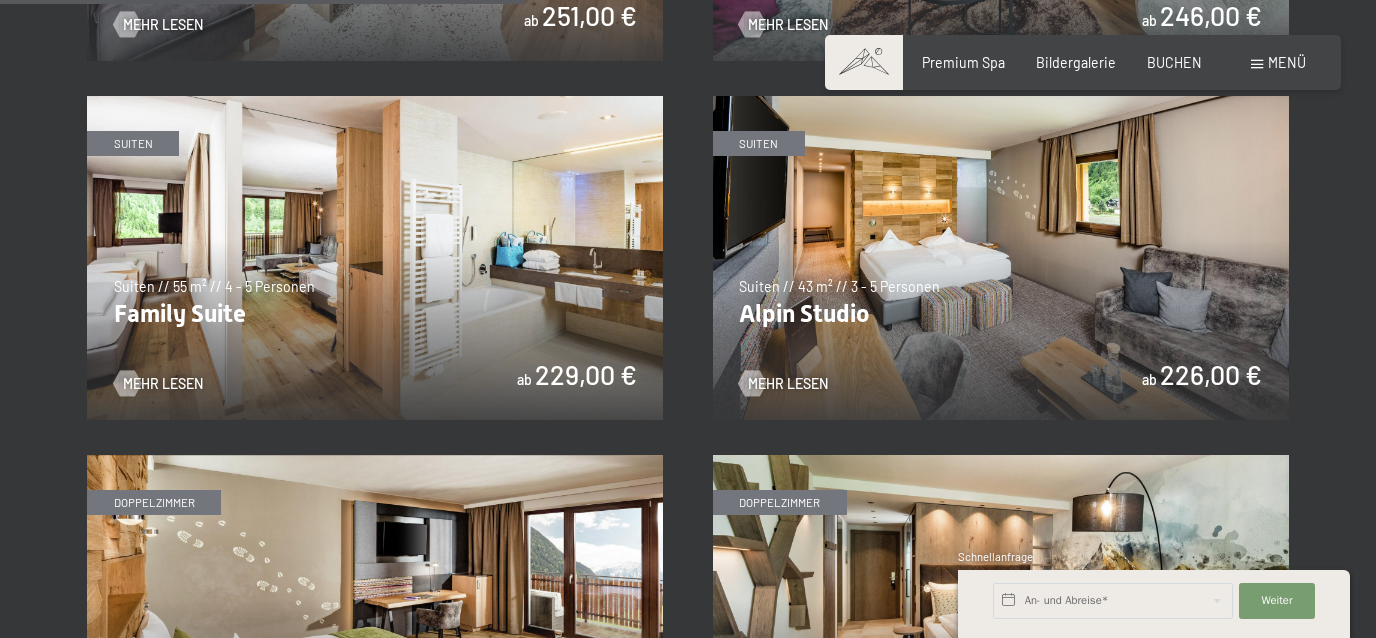 click at bounding box center (1001, 258) 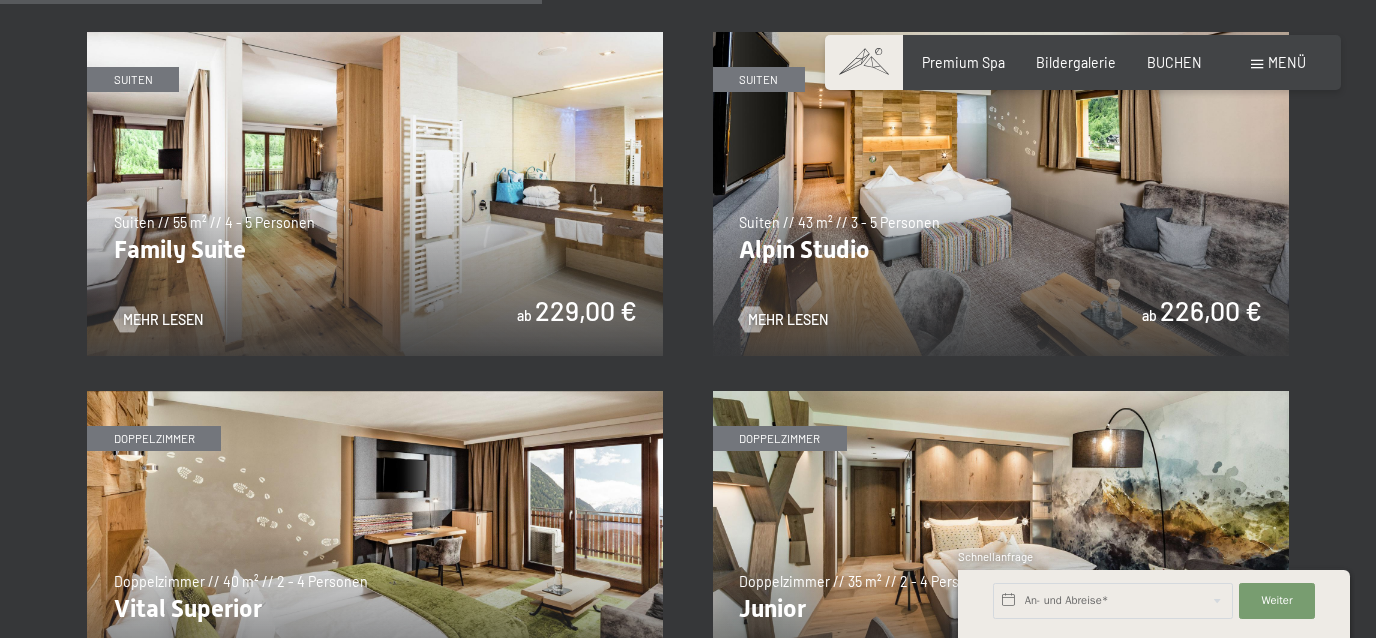 scroll, scrollTop: 2213, scrollLeft: 0, axis: vertical 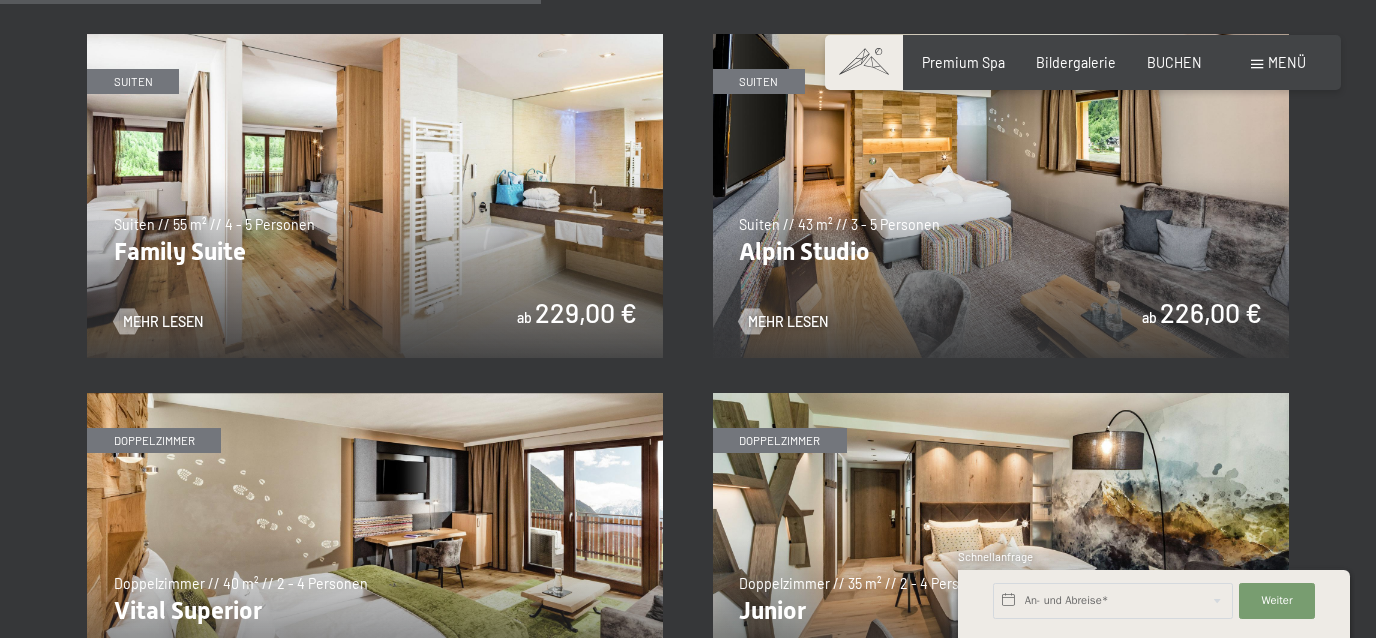 click at bounding box center [375, 196] 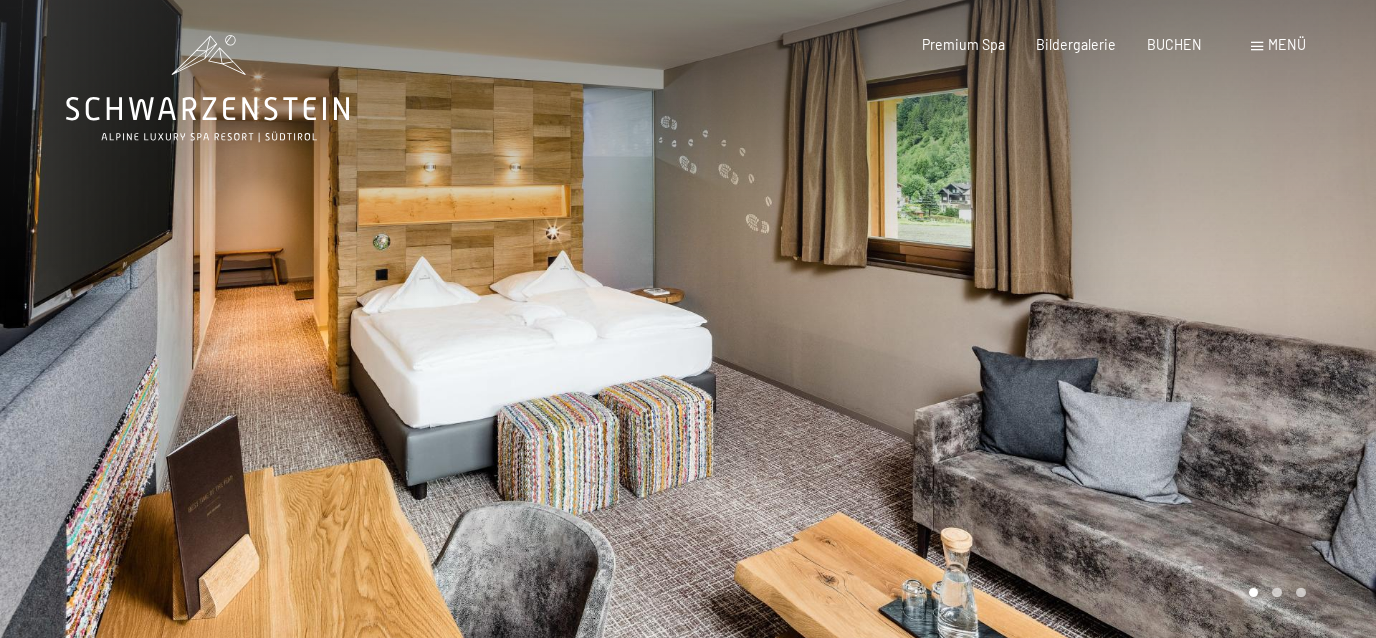 scroll, scrollTop: 0, scrollLeft: 0, axis: both 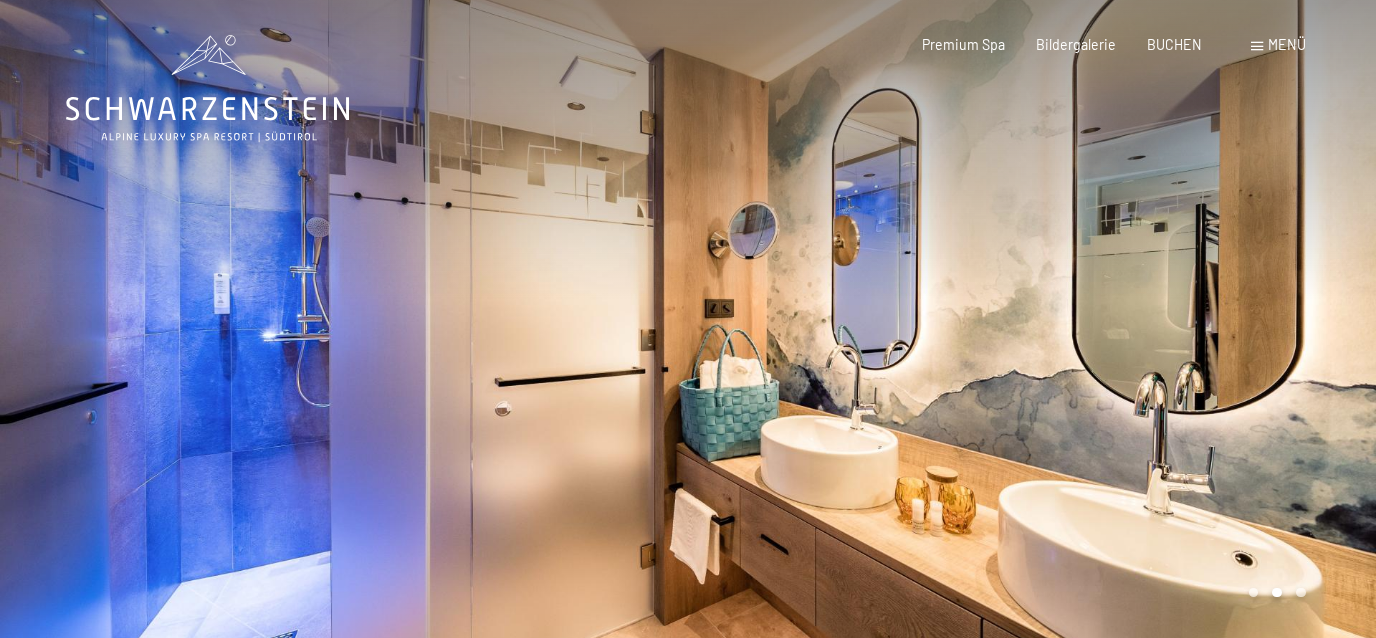 click at bounding box center (1032, 325) 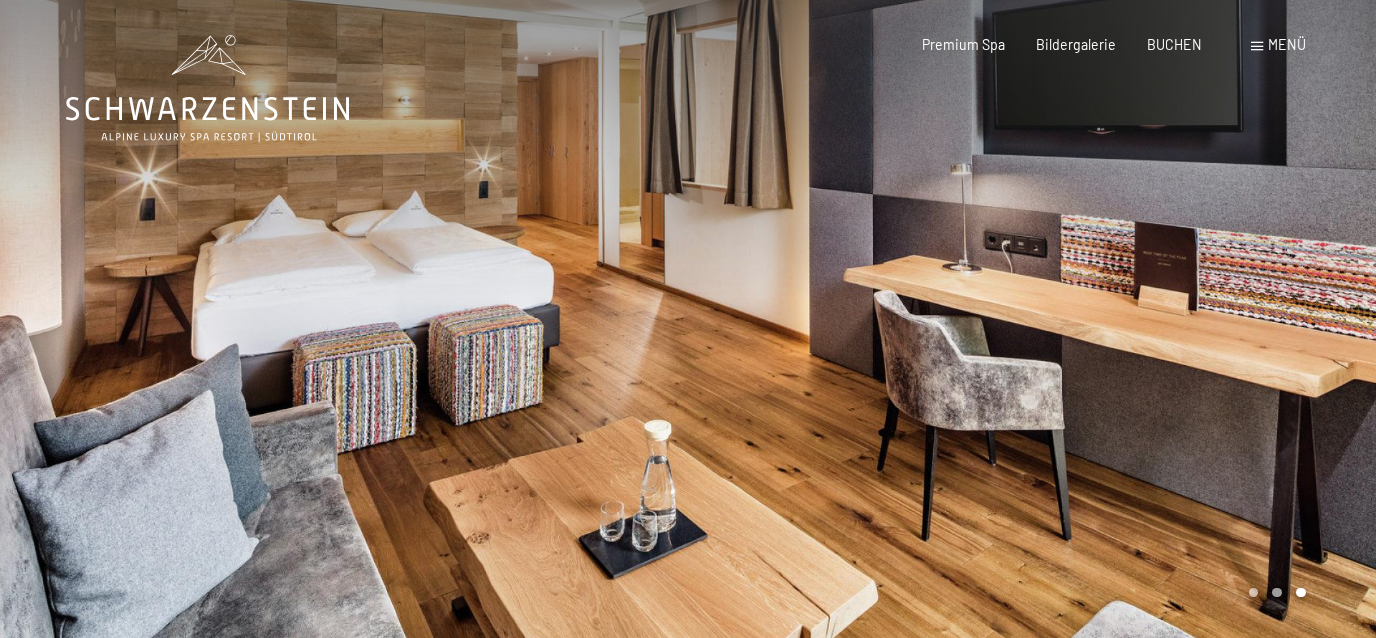 click on "Menü" at bounding box center (1278, 45) 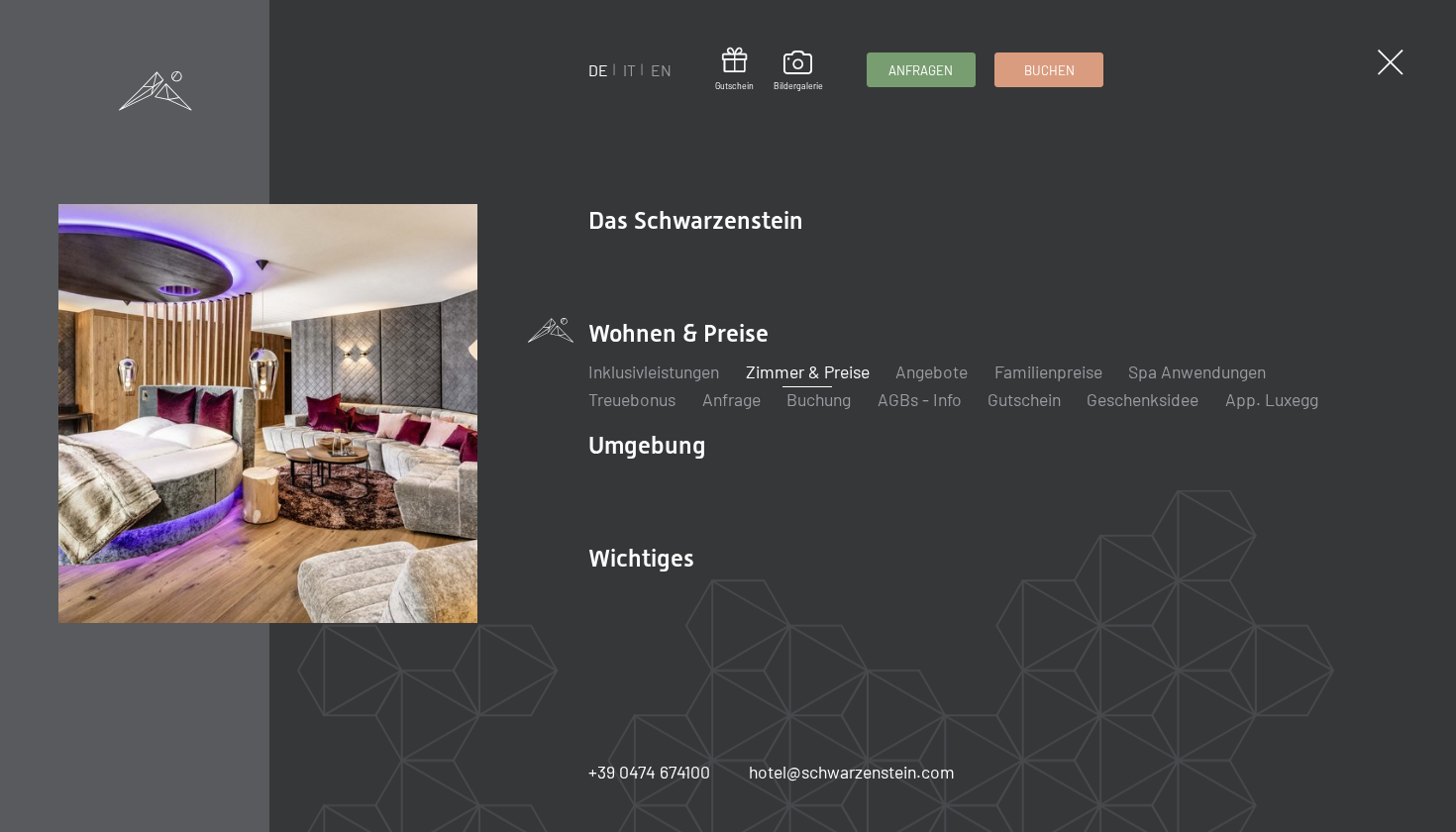 click on "Inklusivleistungen         Zimmer & Preise         Liste             Angebote         Liste             Familienpreise         Spa Anwendungen         Treuebonus         Anfrage         Buchung         AGBs - Info         Gutschein         Geschenksidee         App. Luxegg" at bounding box center (992, 385) 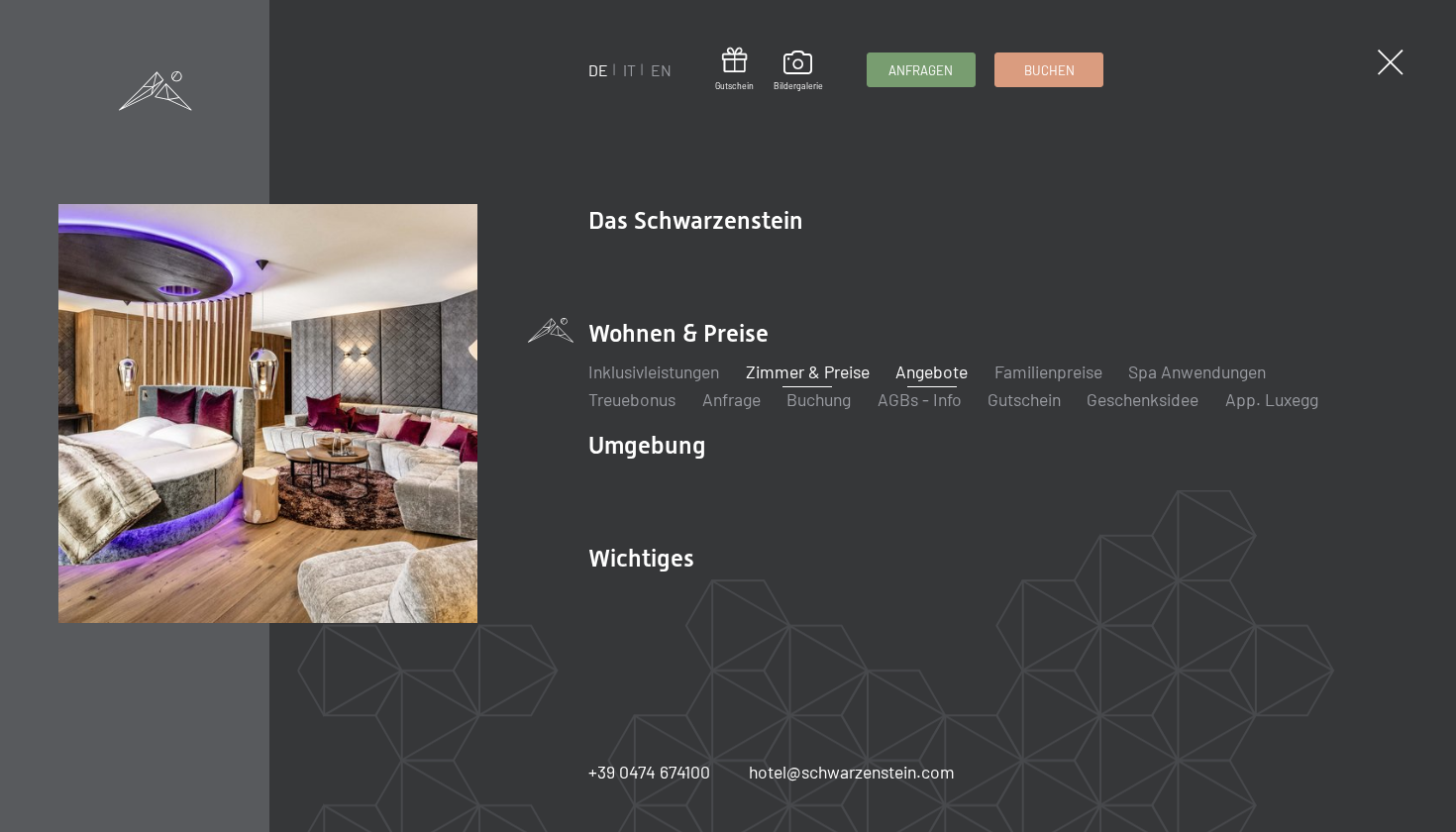 click on "Angebote" at bounding box center [931, 371] 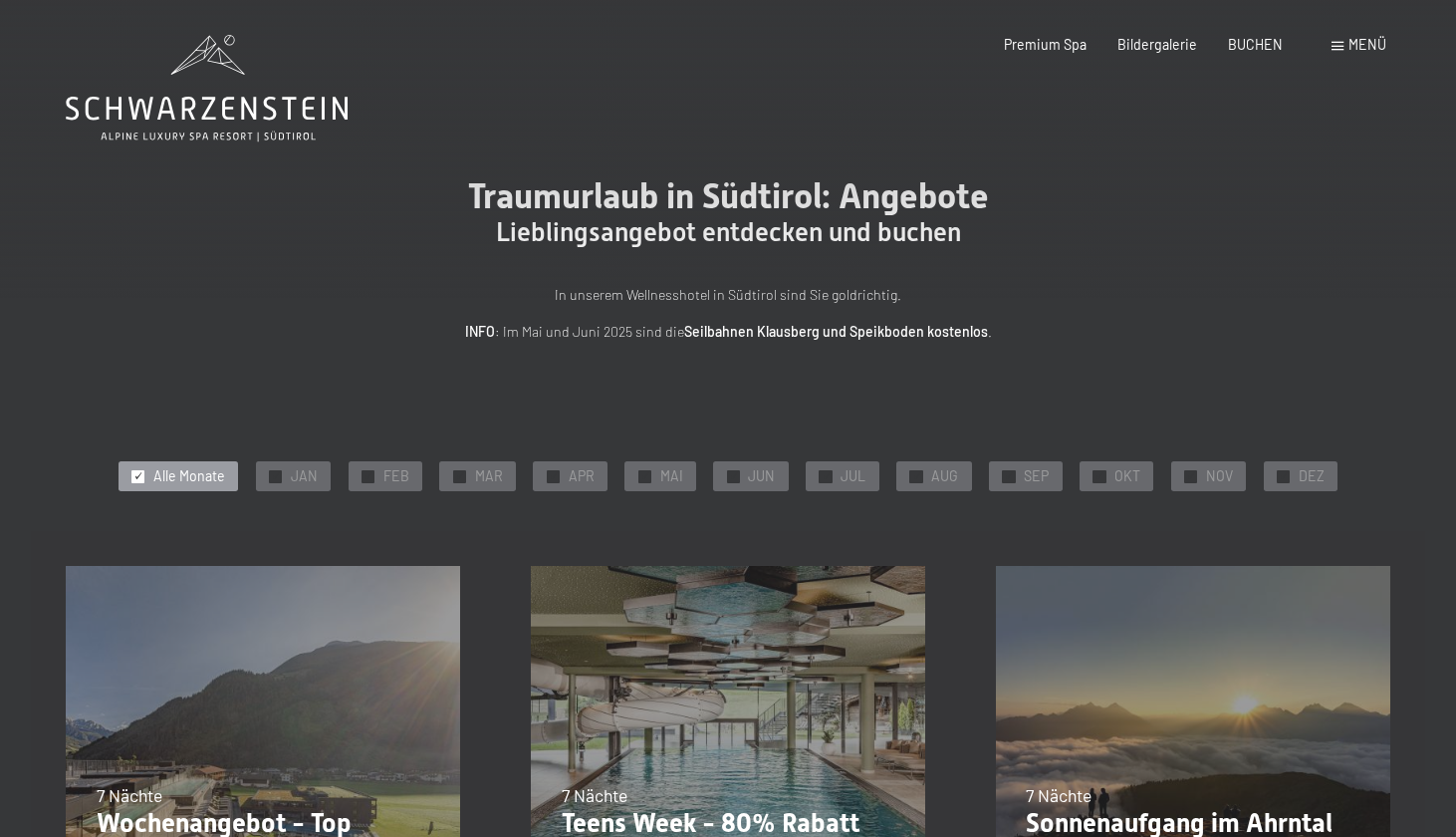 scroll, scrollTop: 0, scrollLeft: 0, axis: both 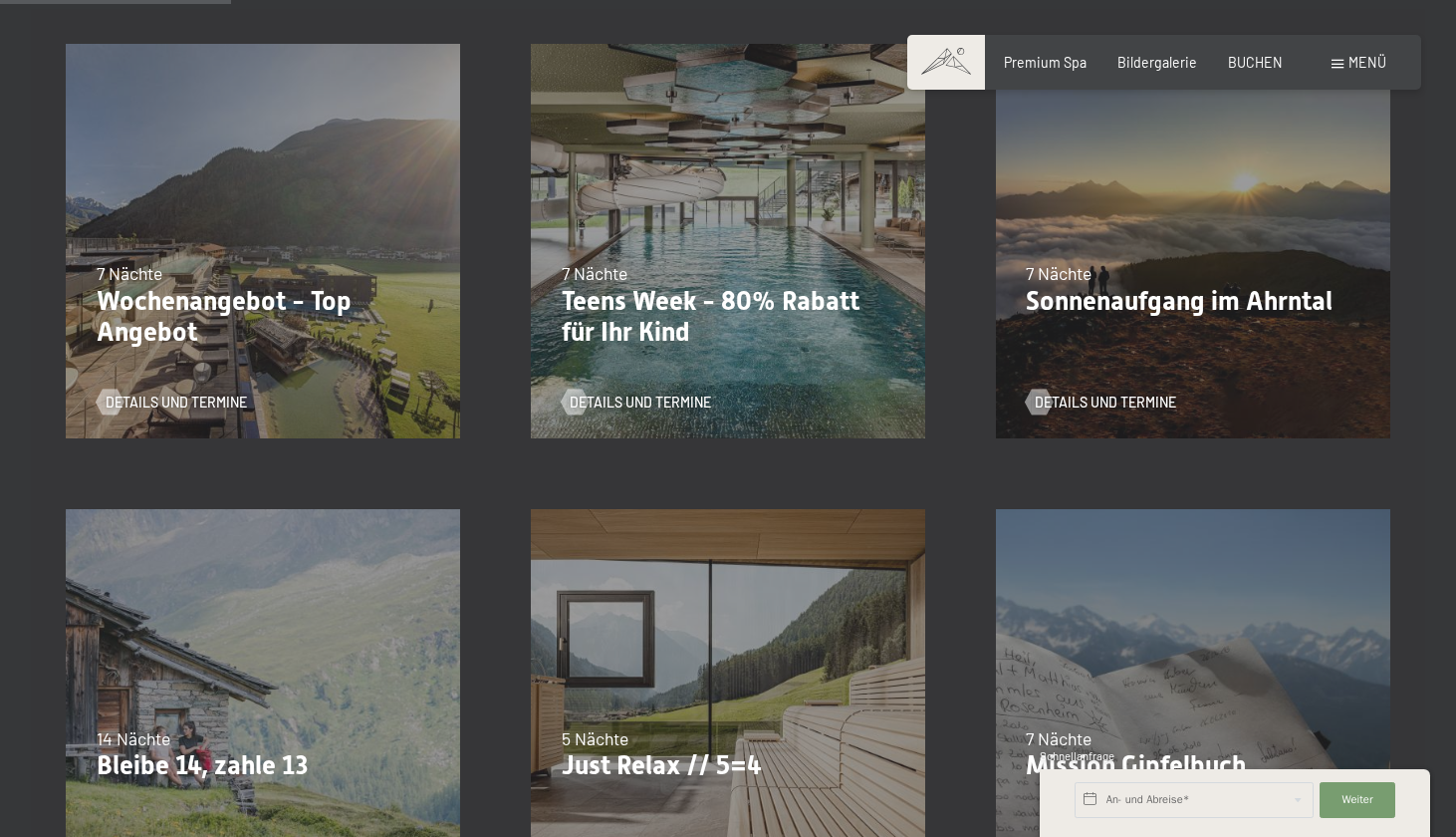 click on "Details und Termine" at bounding box center [257, 390] 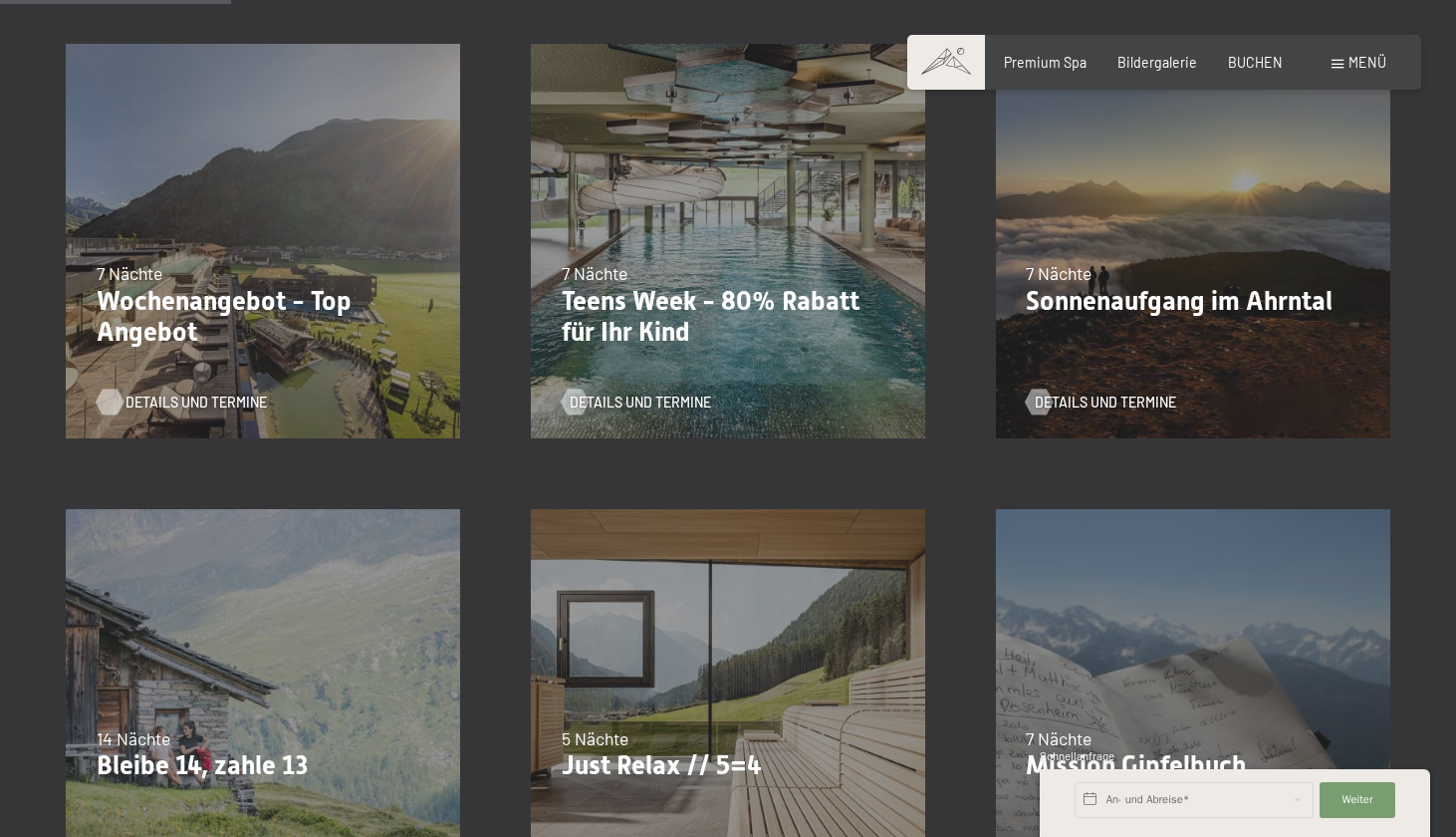 click on "Details und Termine" at bounding box center [196, 403] 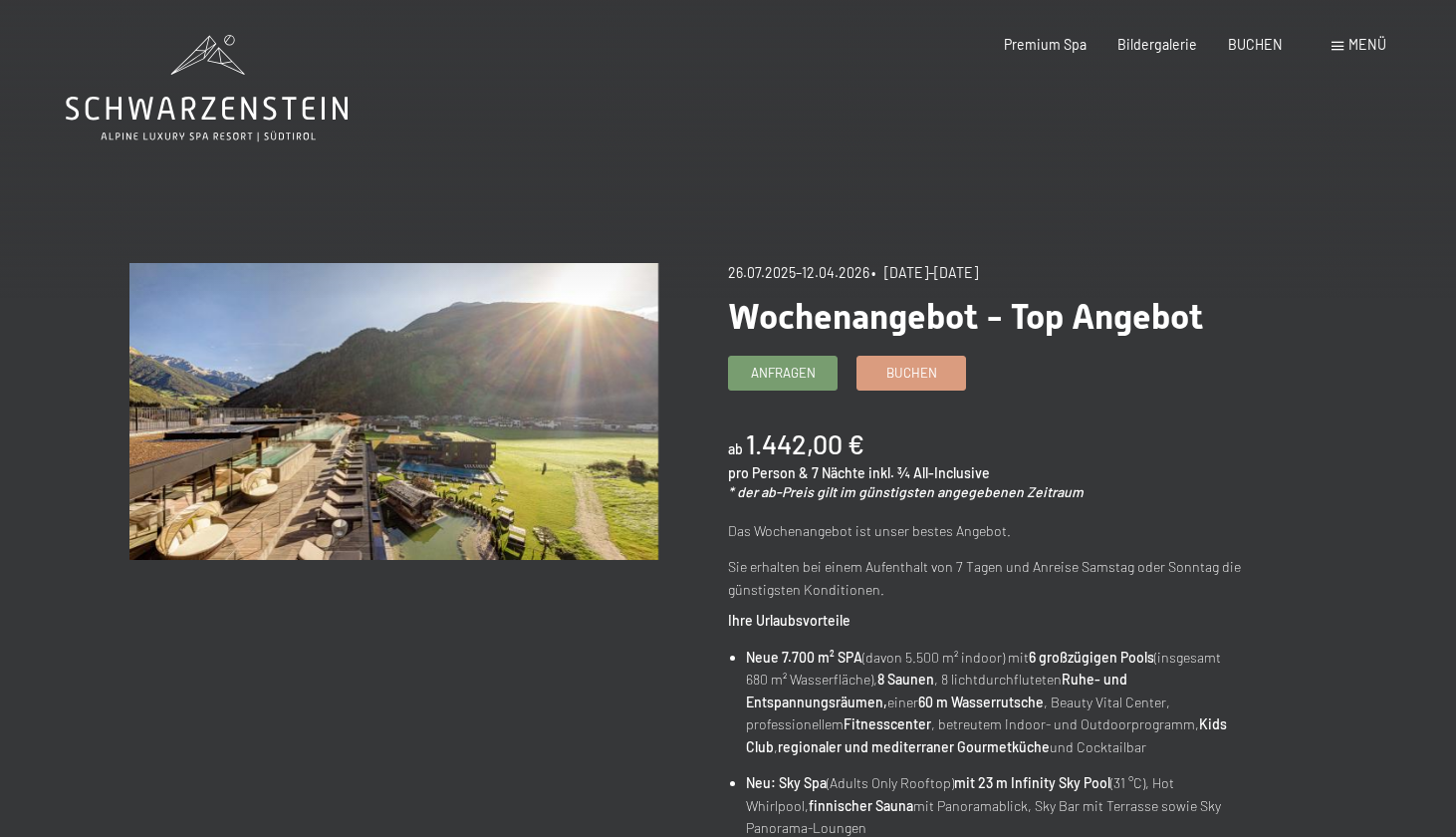 scroll, scrollTop: 0, scrollLeft: 0, axis: both 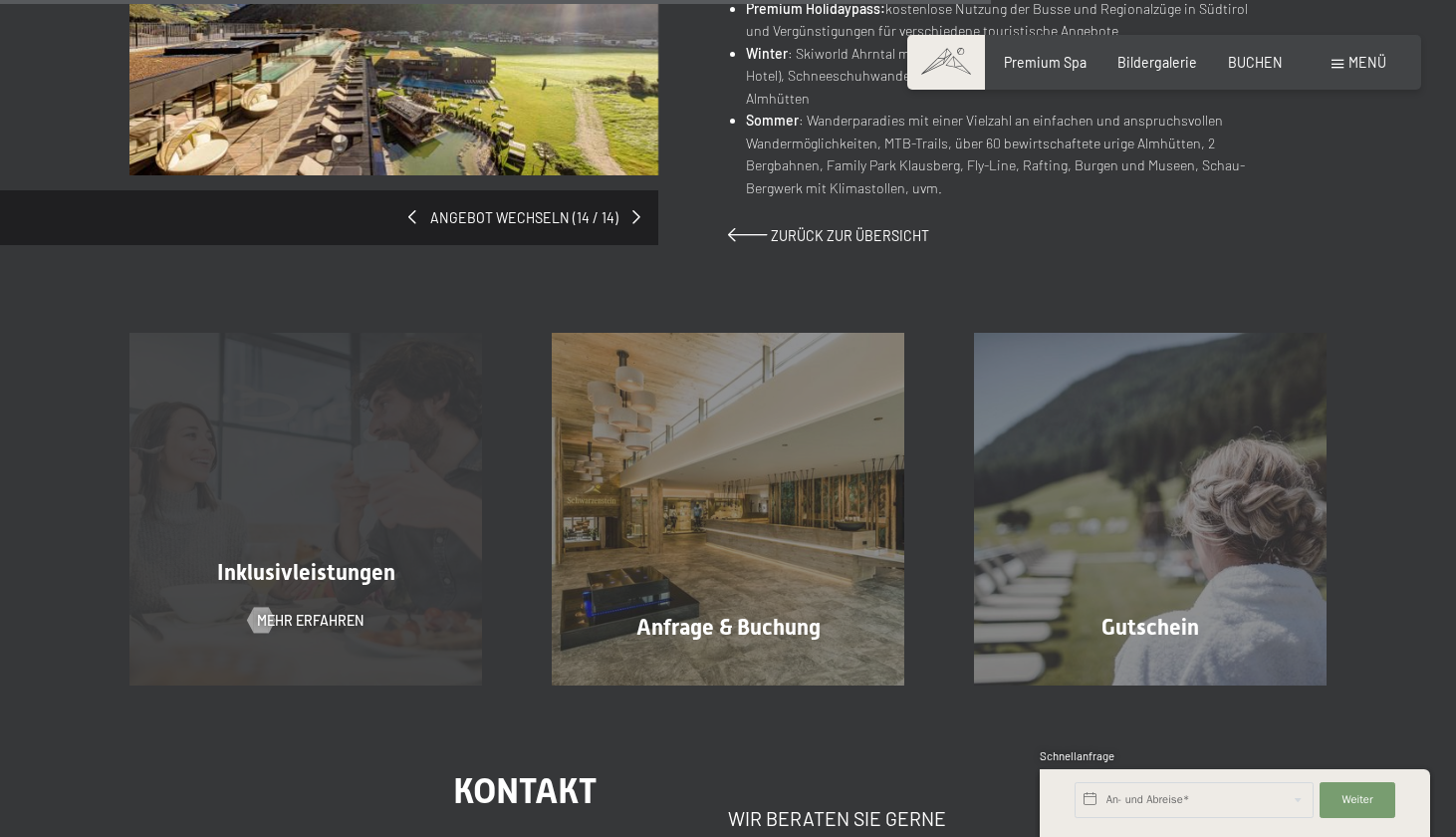 click on "Inklusivleistungen           Mehr erfahren" at bounding box center (306, 508) 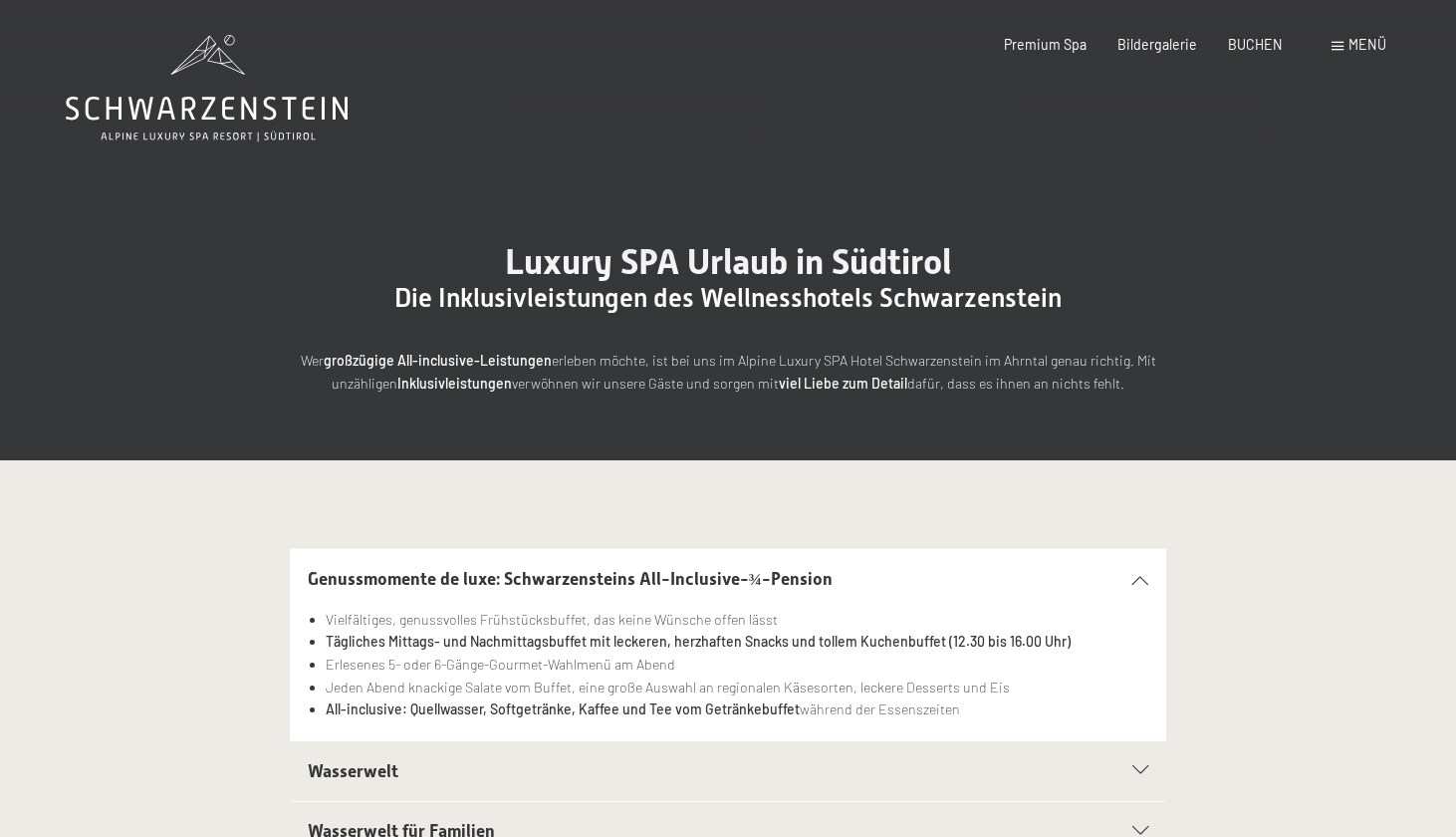 scroll, scrollTop: 0, scrollLeft: 0, axis: both 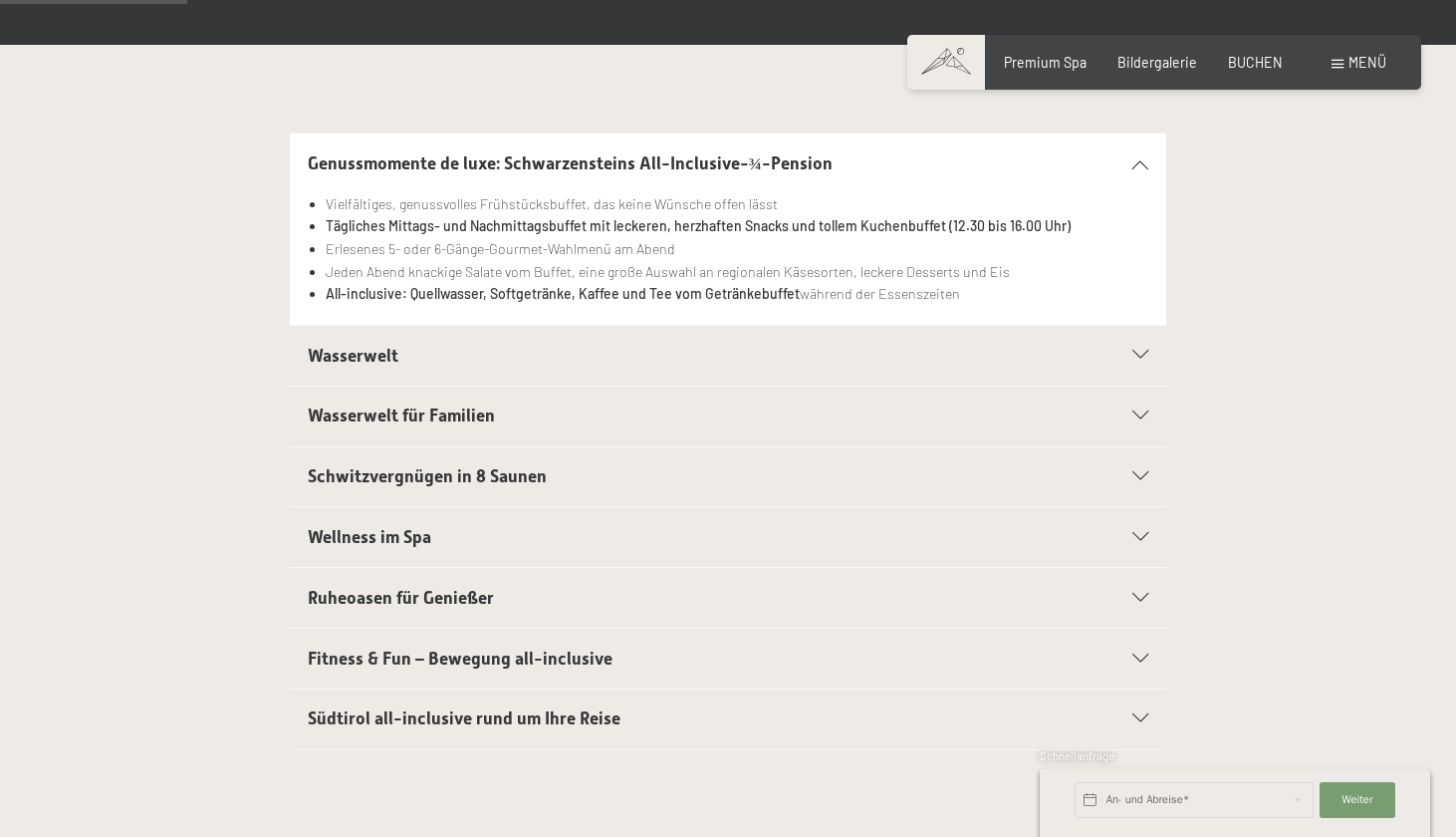 click on "Wasserwelt" at bounding box center (728, 356) 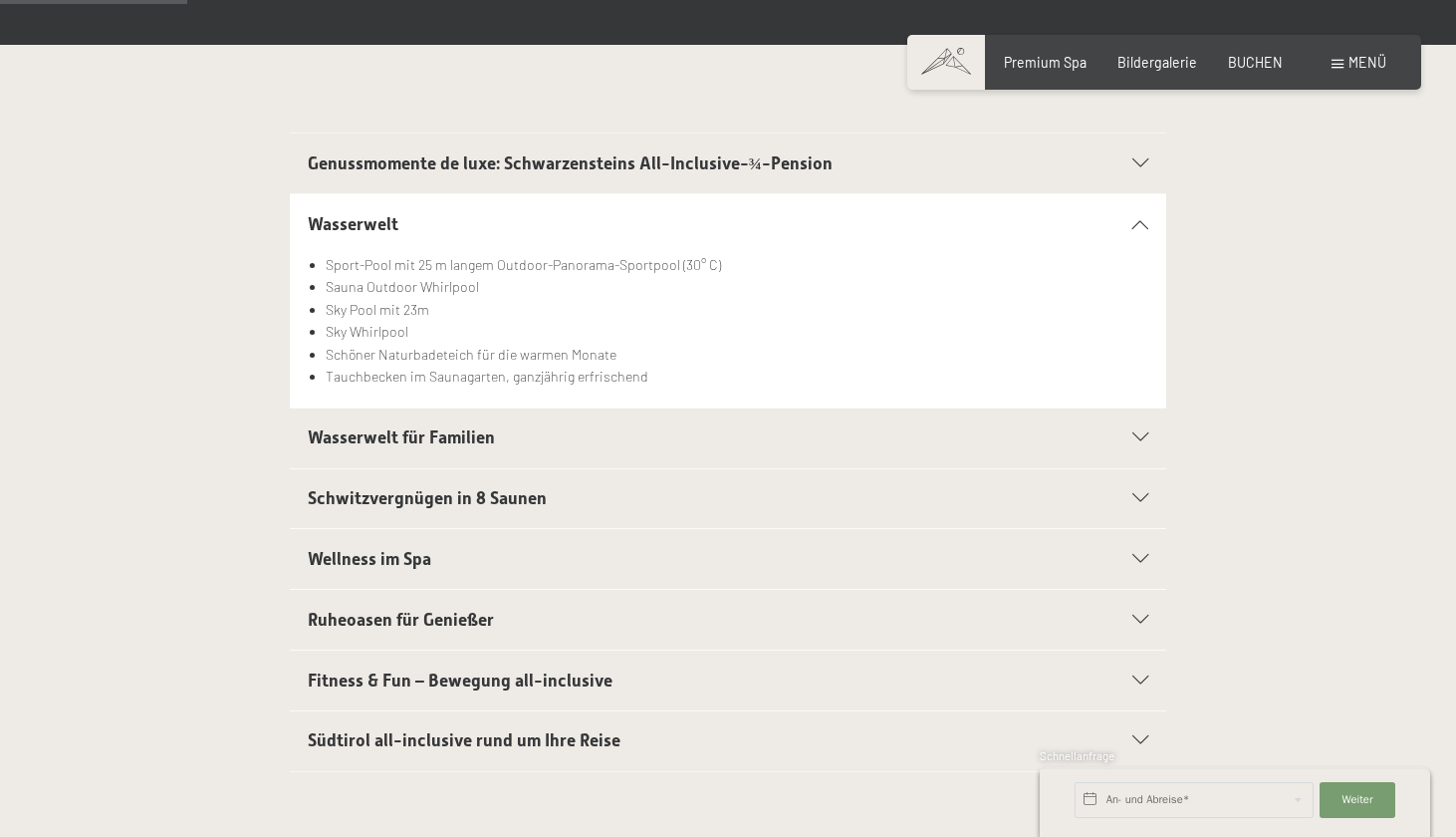 click on "Wasserwelt für Familien" at bounding box center (401, 437) 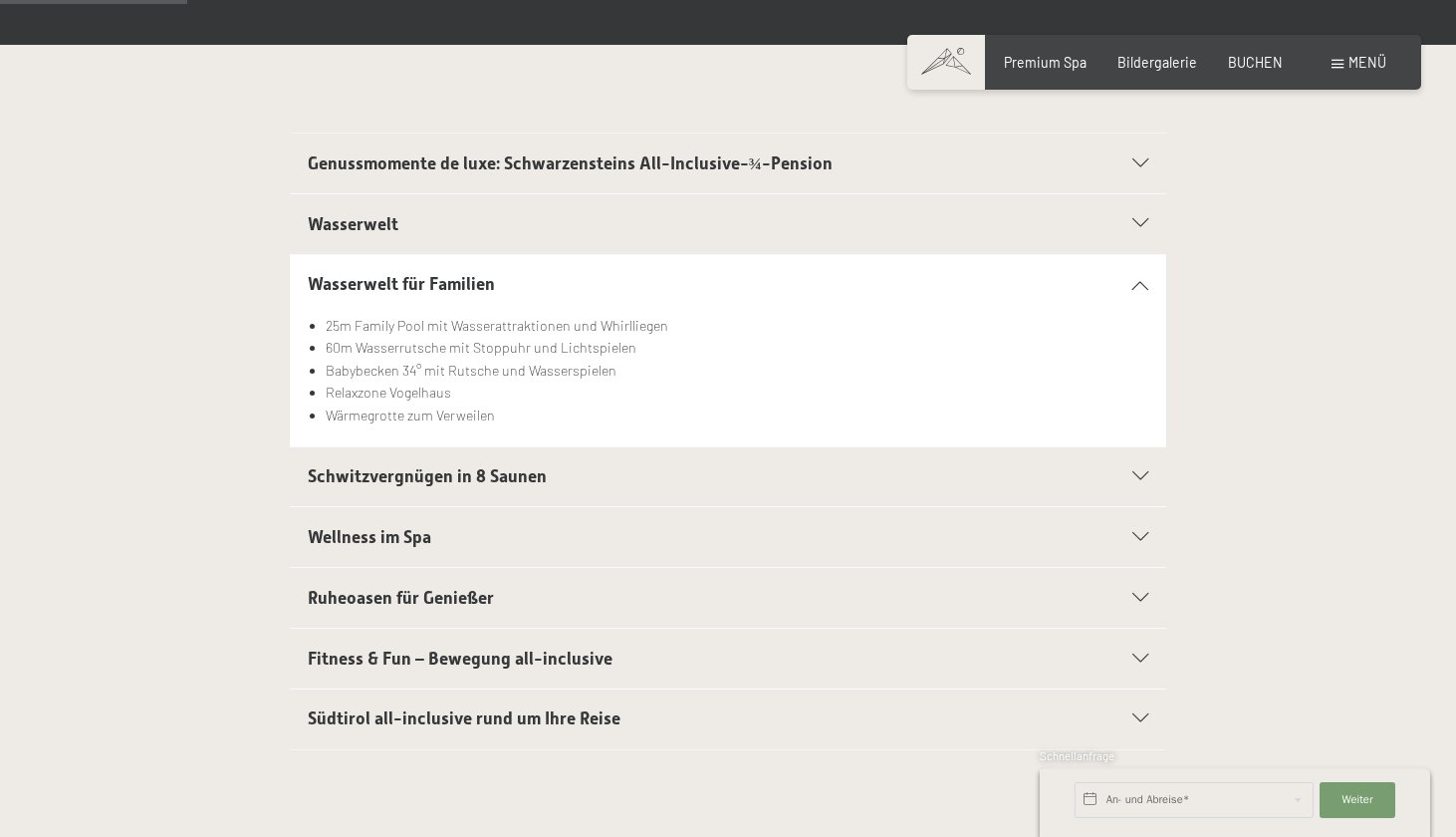 click on "Schwitzvergnügen in 8 Saunen" at bounding box center (686, 476) 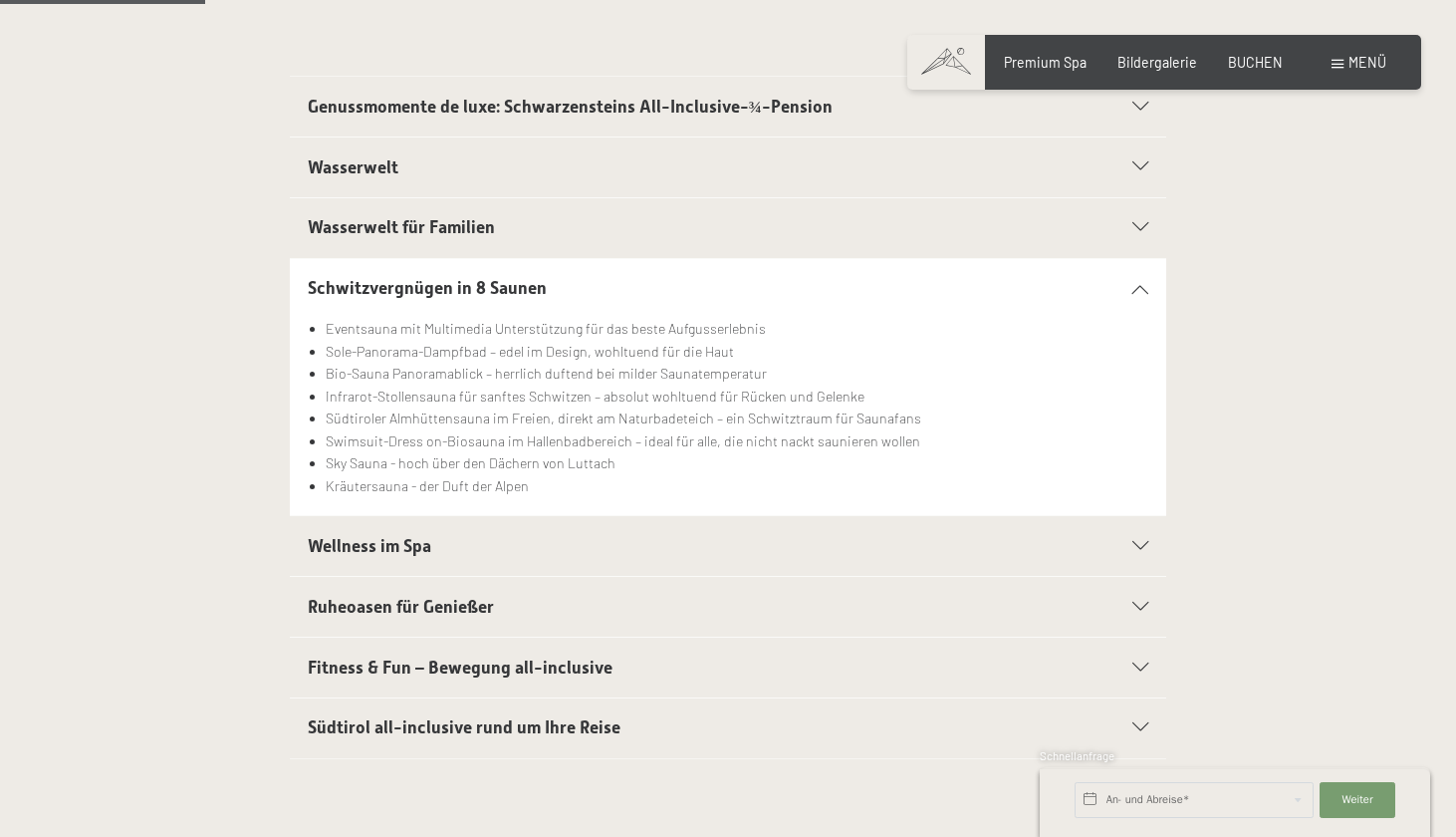 scroll, scrollTop: 476, scrollLeft: 0, axis: vertical 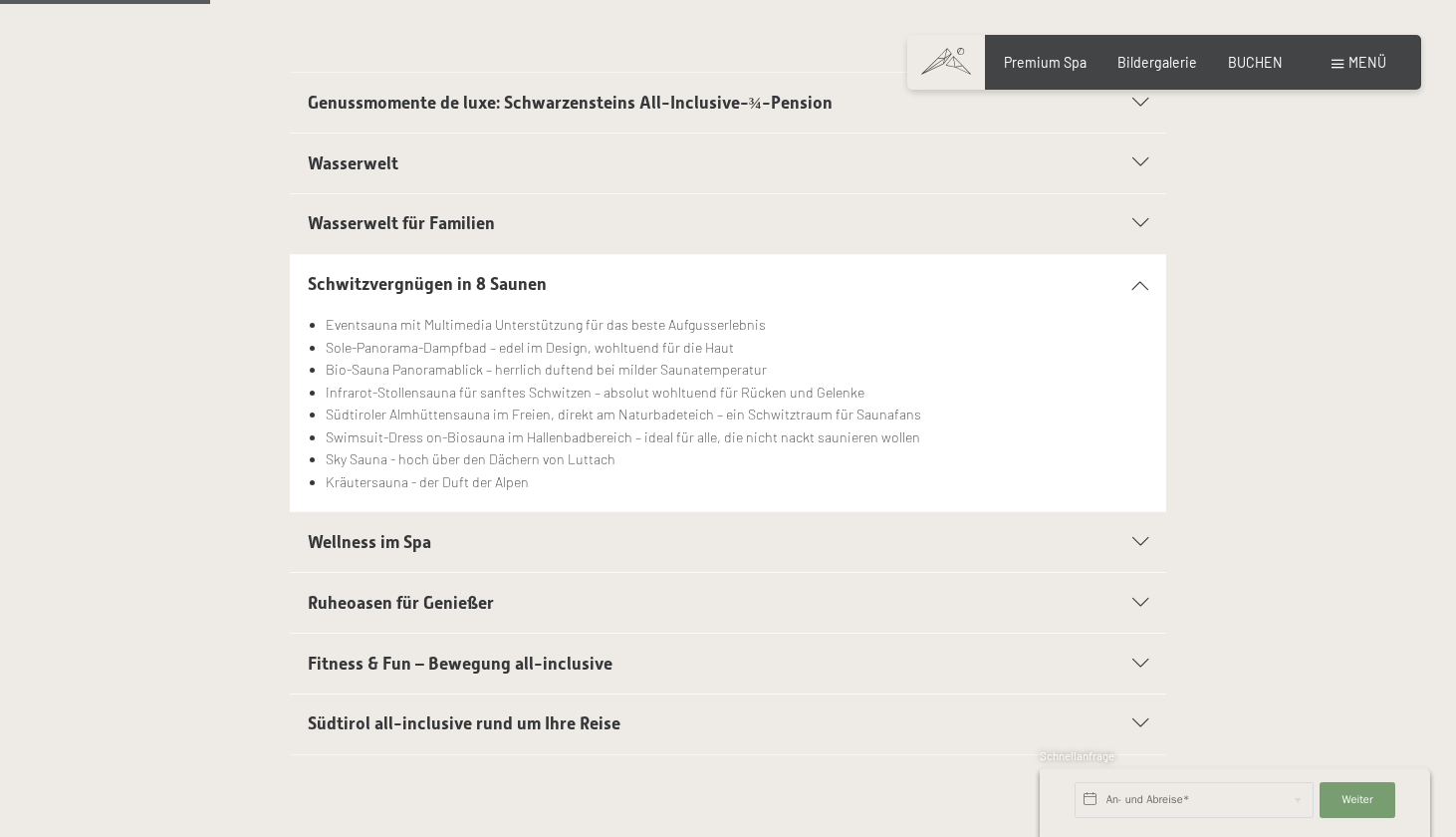 click on "Wellness im Spa" at bounding box center (369, 542) 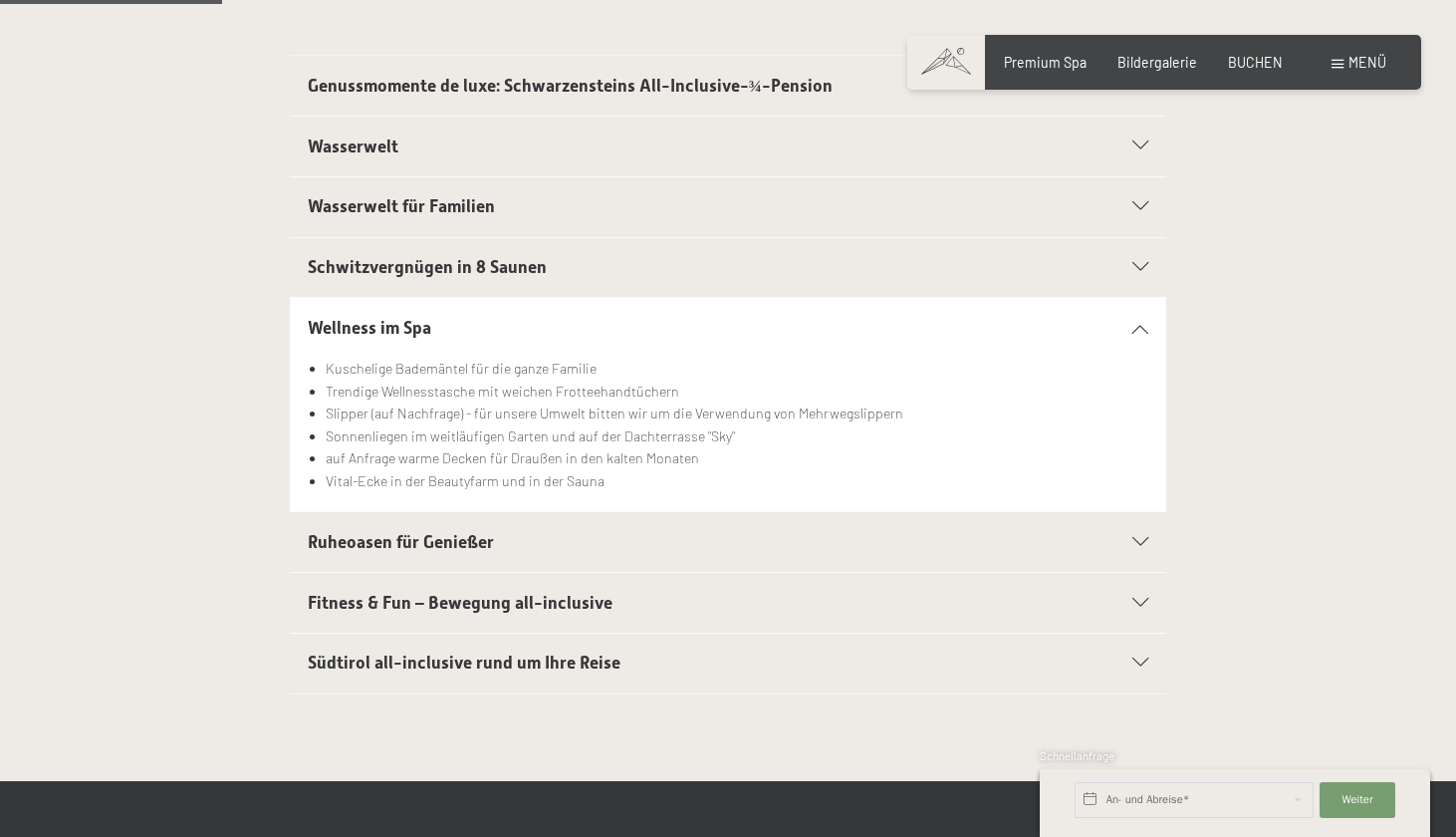 scroll, scrollTop: 497, scrollLeft: 0, axis: vertical 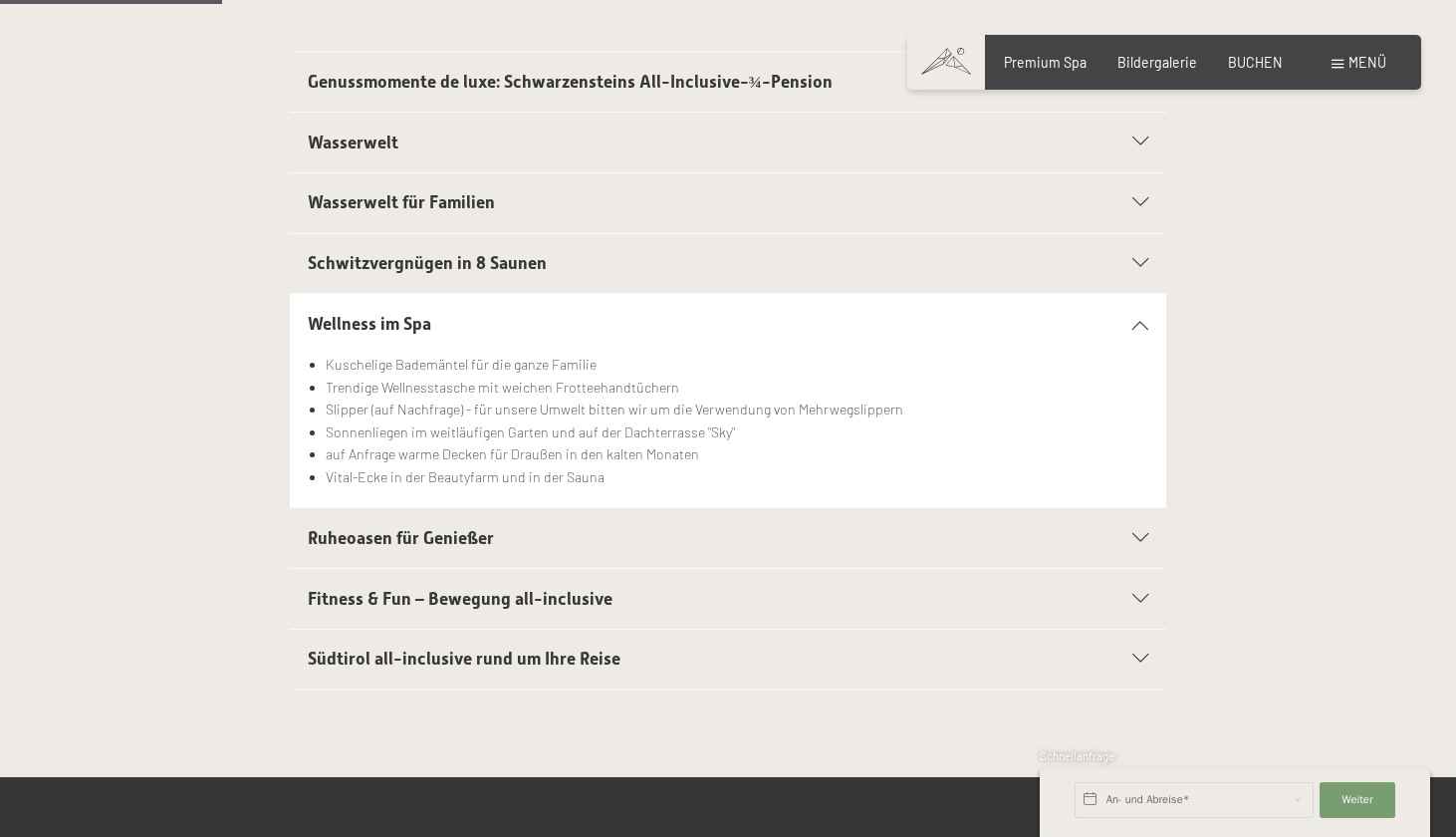 click on "Ruheoasen für Genießer" at bounding box center [400, 538] 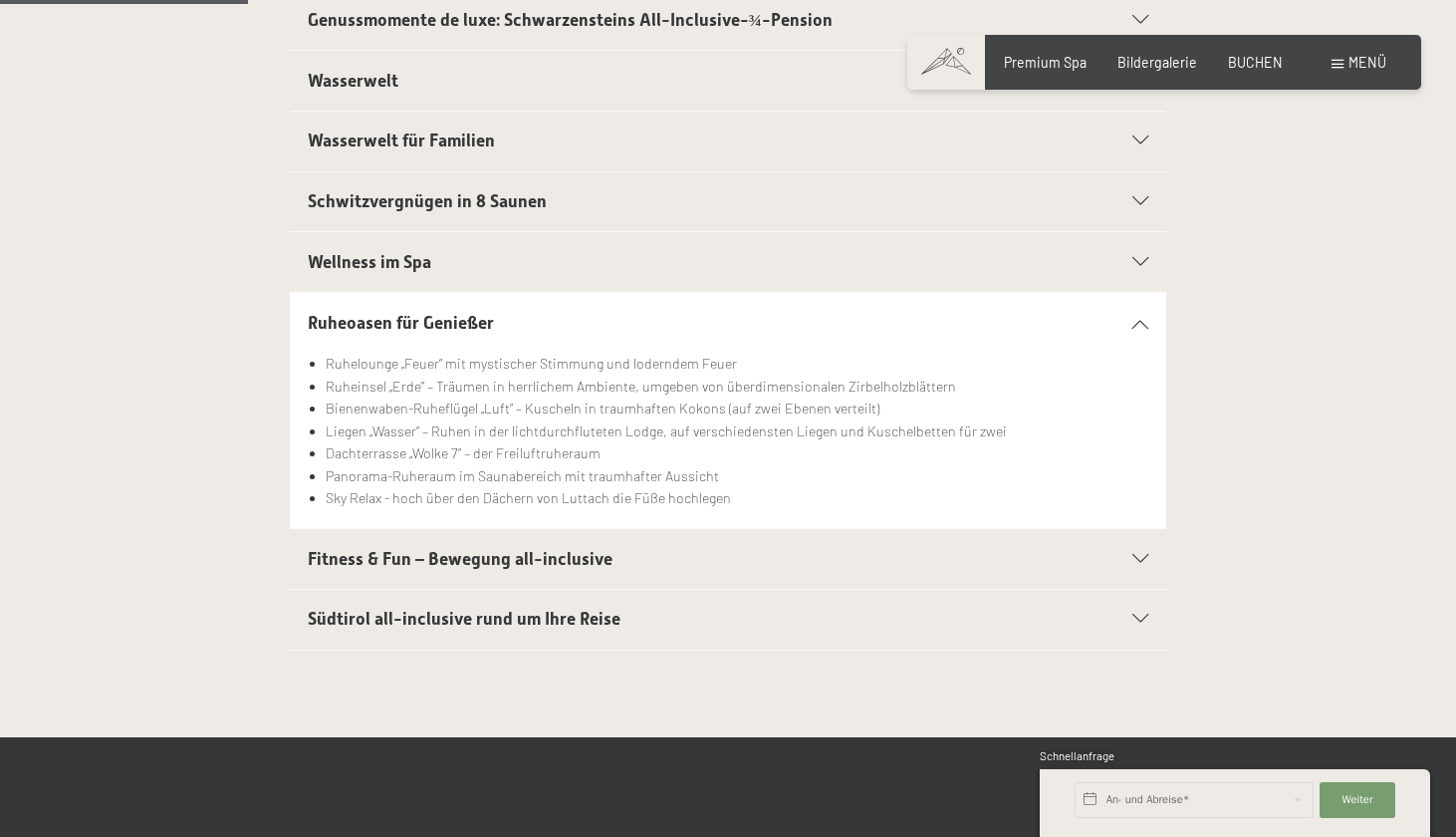 scroll, scrollTop: 566, scrollLeft: 0, axis: vertical 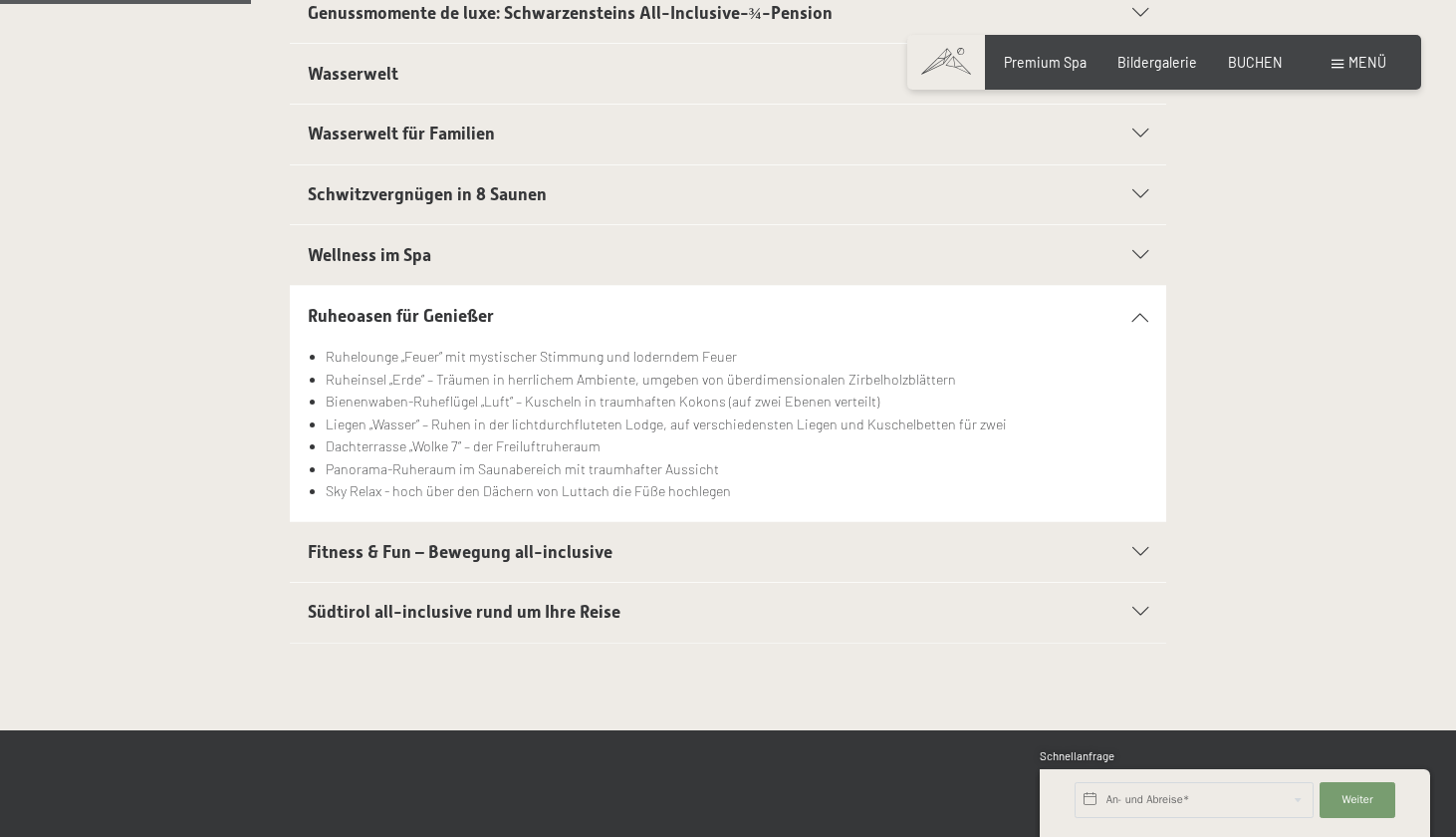 click on "Fitness & Fun – Bewegung all-inclusive" at bounding box center (728, 552) 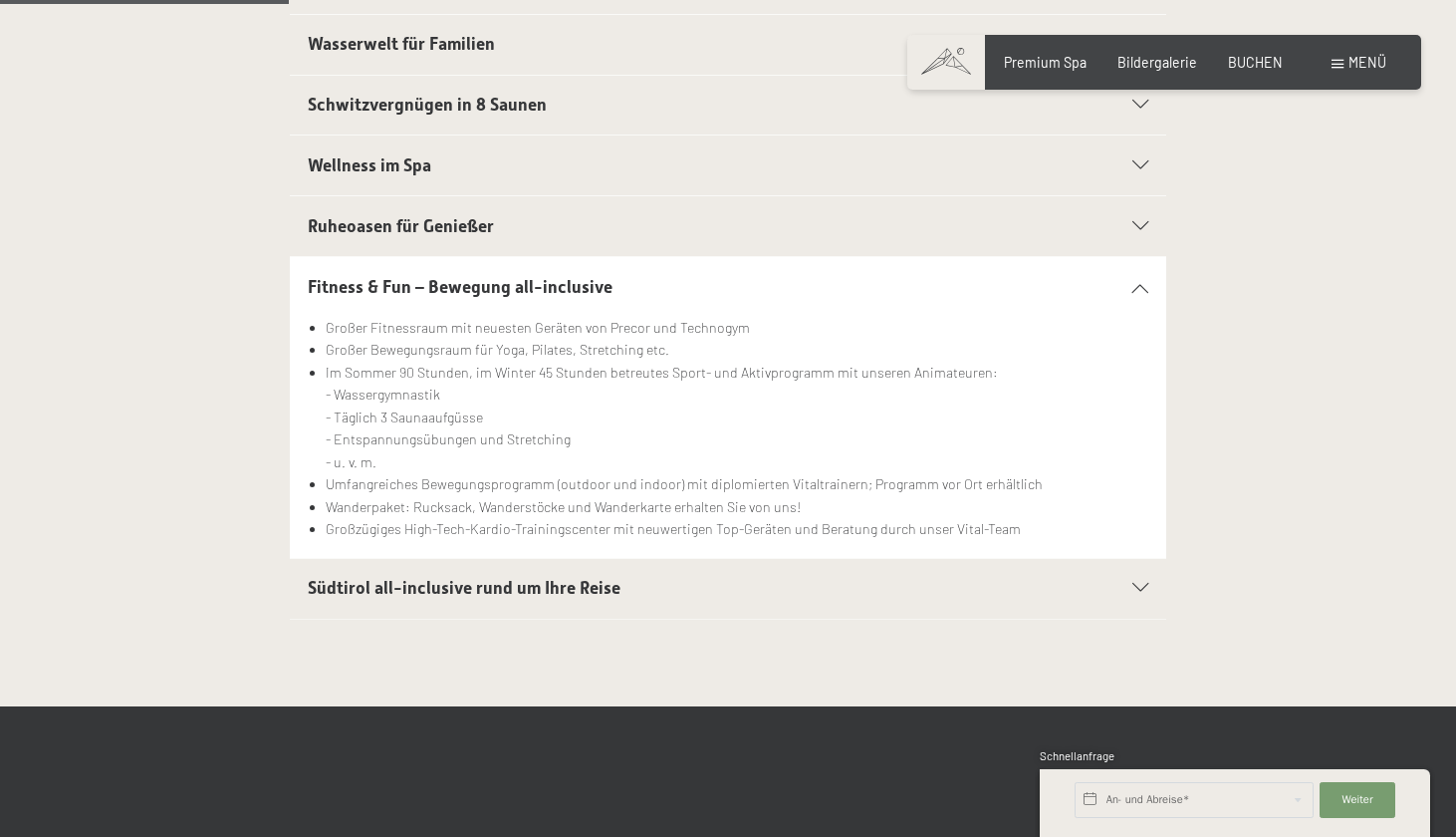 scroll, scrollTop: 665, scrollLeft: 0, axis: vertical 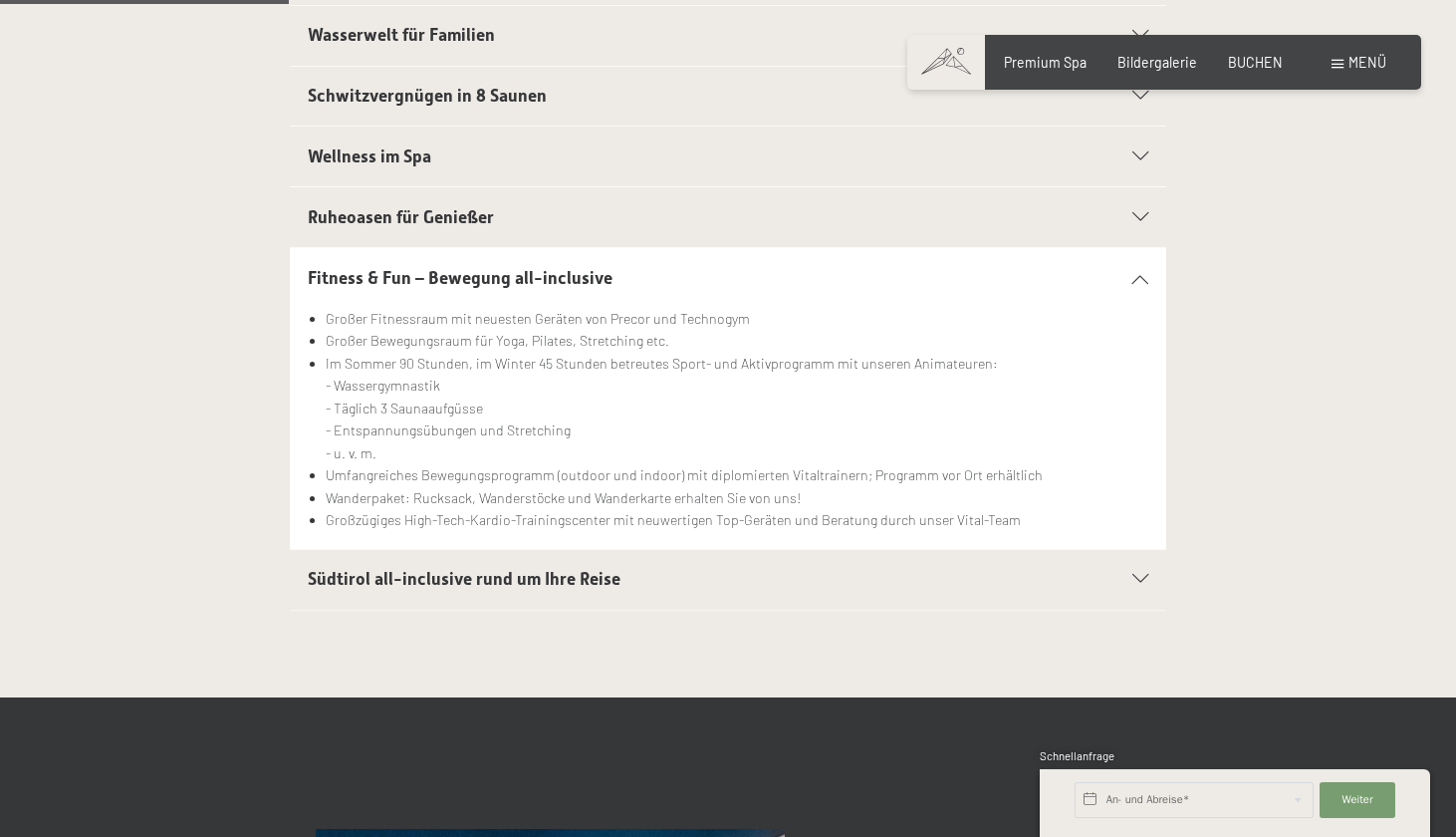 click on "Südtirol all-inclusive rund um Ihre Reise" at bounding box center [464, 579] 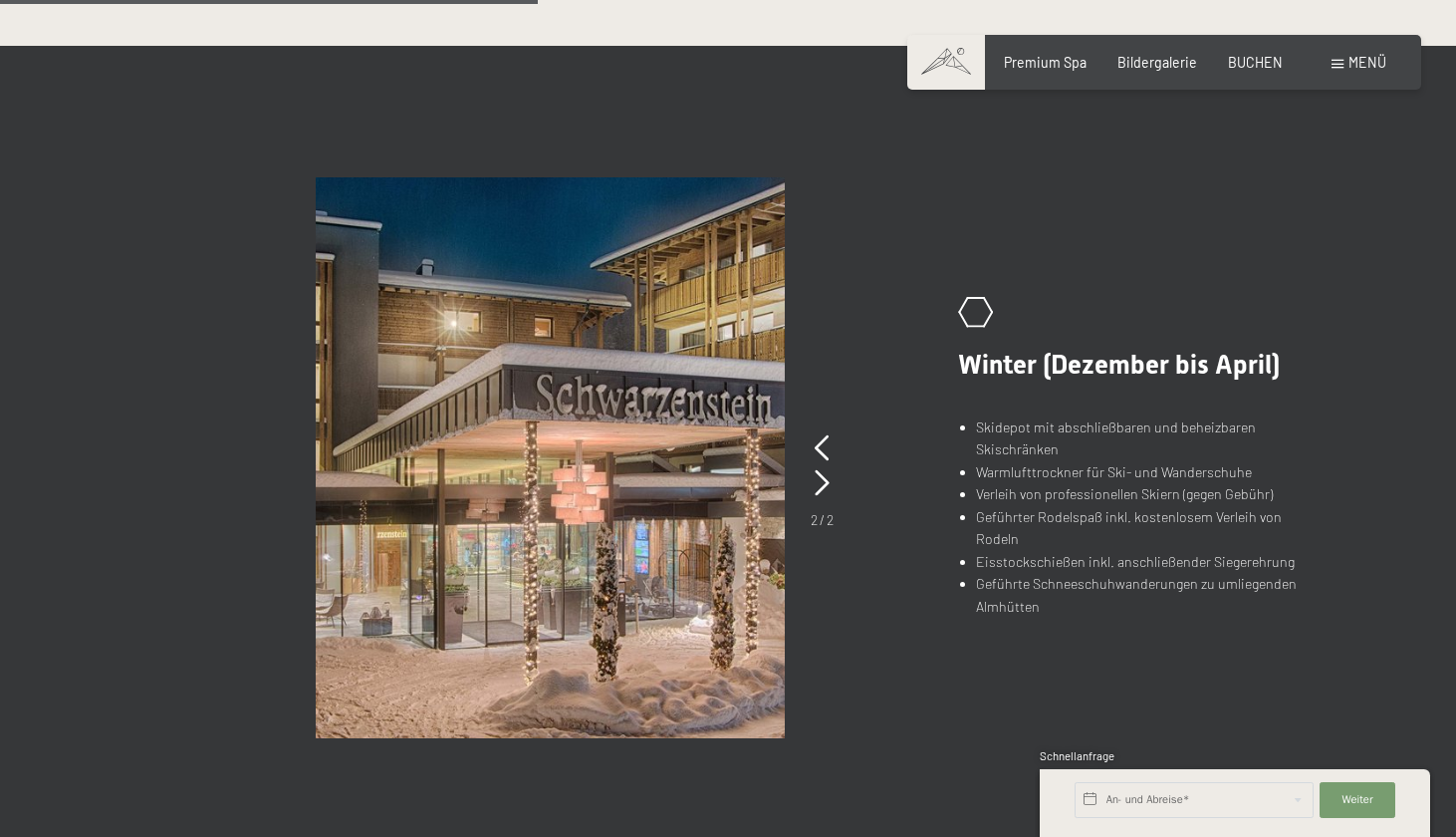 scroll, scrollTop: 1189, scrollLeft: 0, axis: vertical 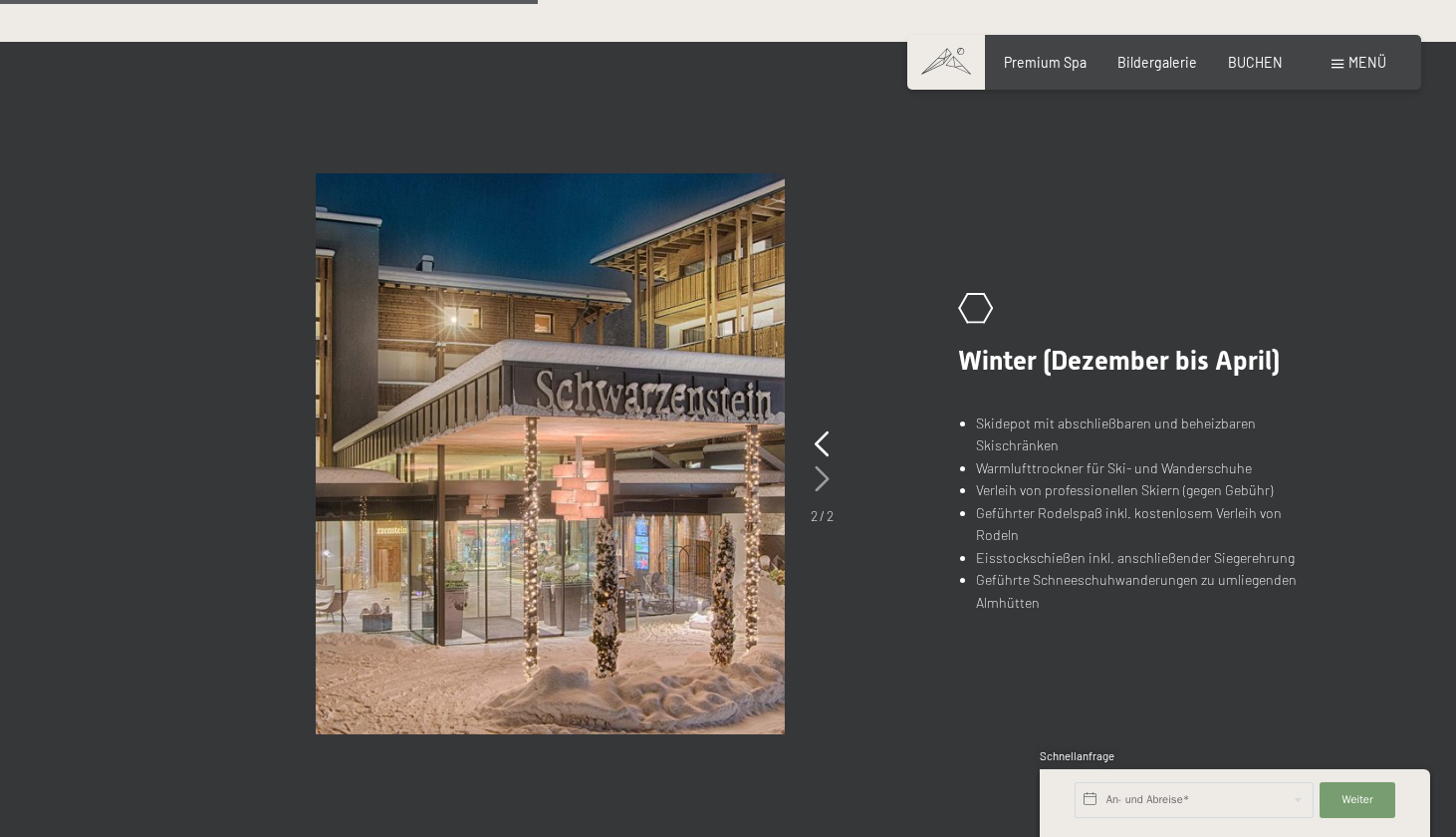 click at bounding box center (822, 479) 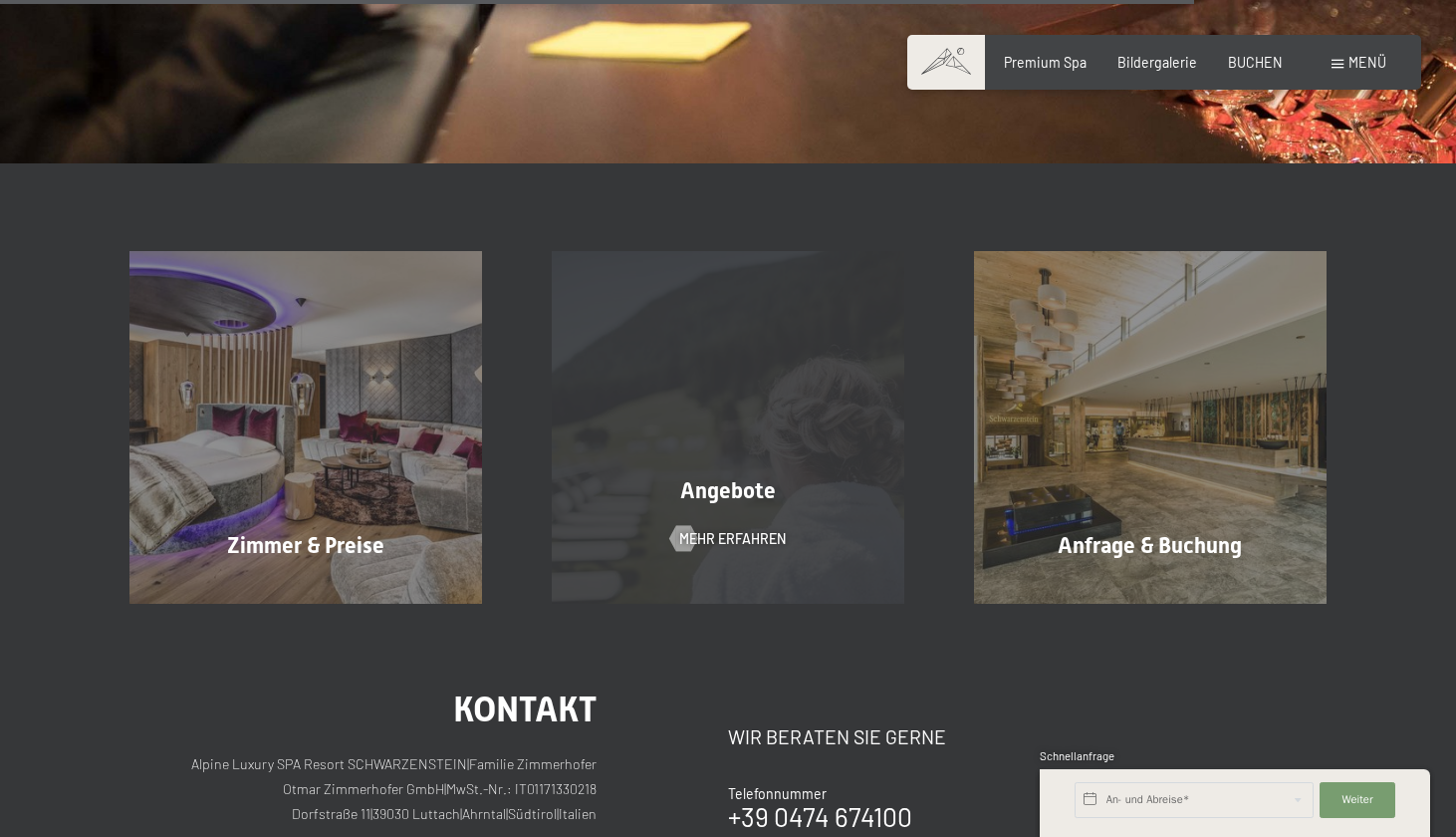 scroll, scrollTop: 2712, scrollLeft: 0, axis: vertical 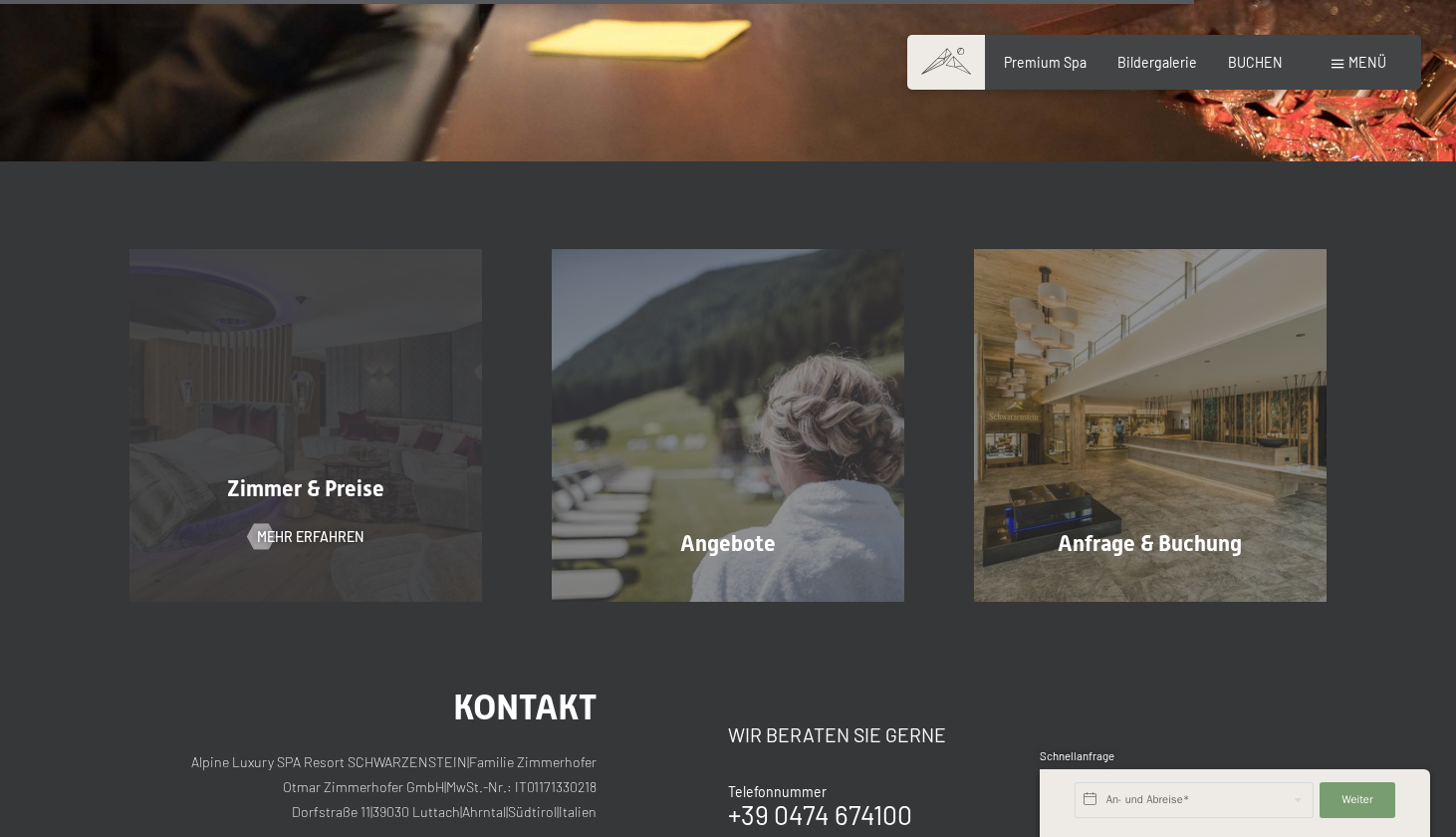click on "Zimmer & Preise           Mehr erfahren" at bounding box center (306, 424) 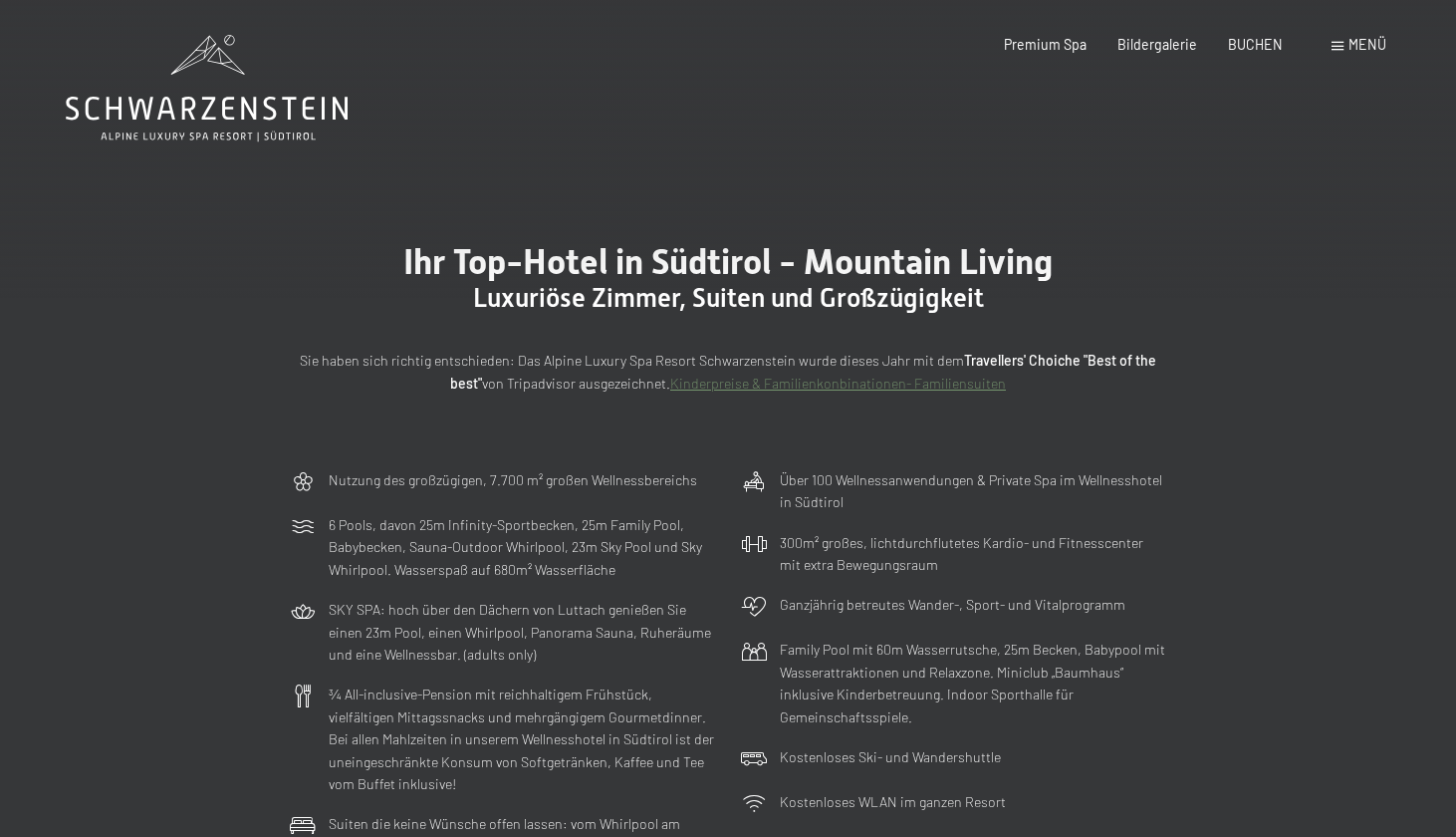 scroll, scrollTop: 0, scrollLeft: 0, axis: both 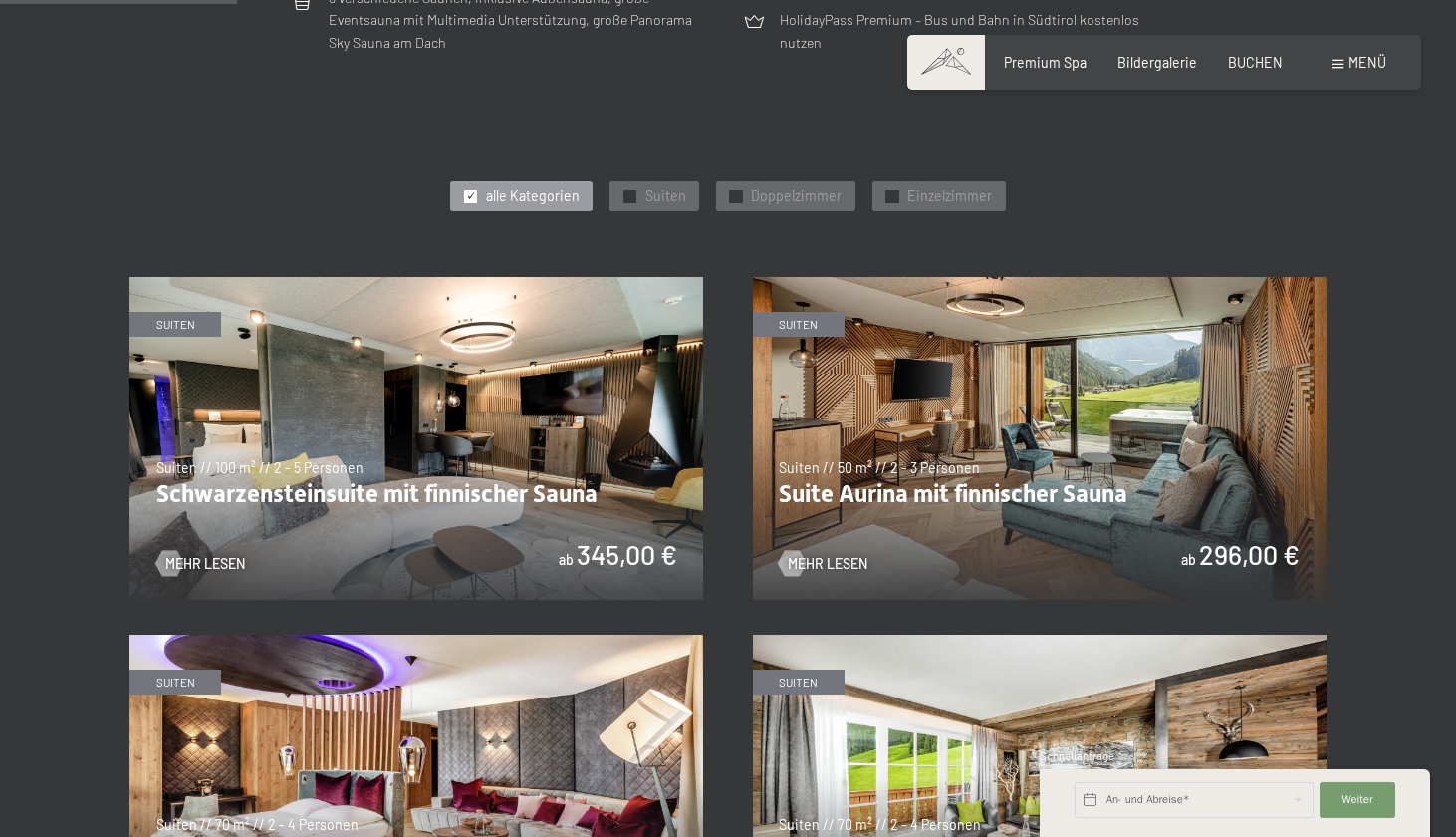 click at bounding box center [416, 438] 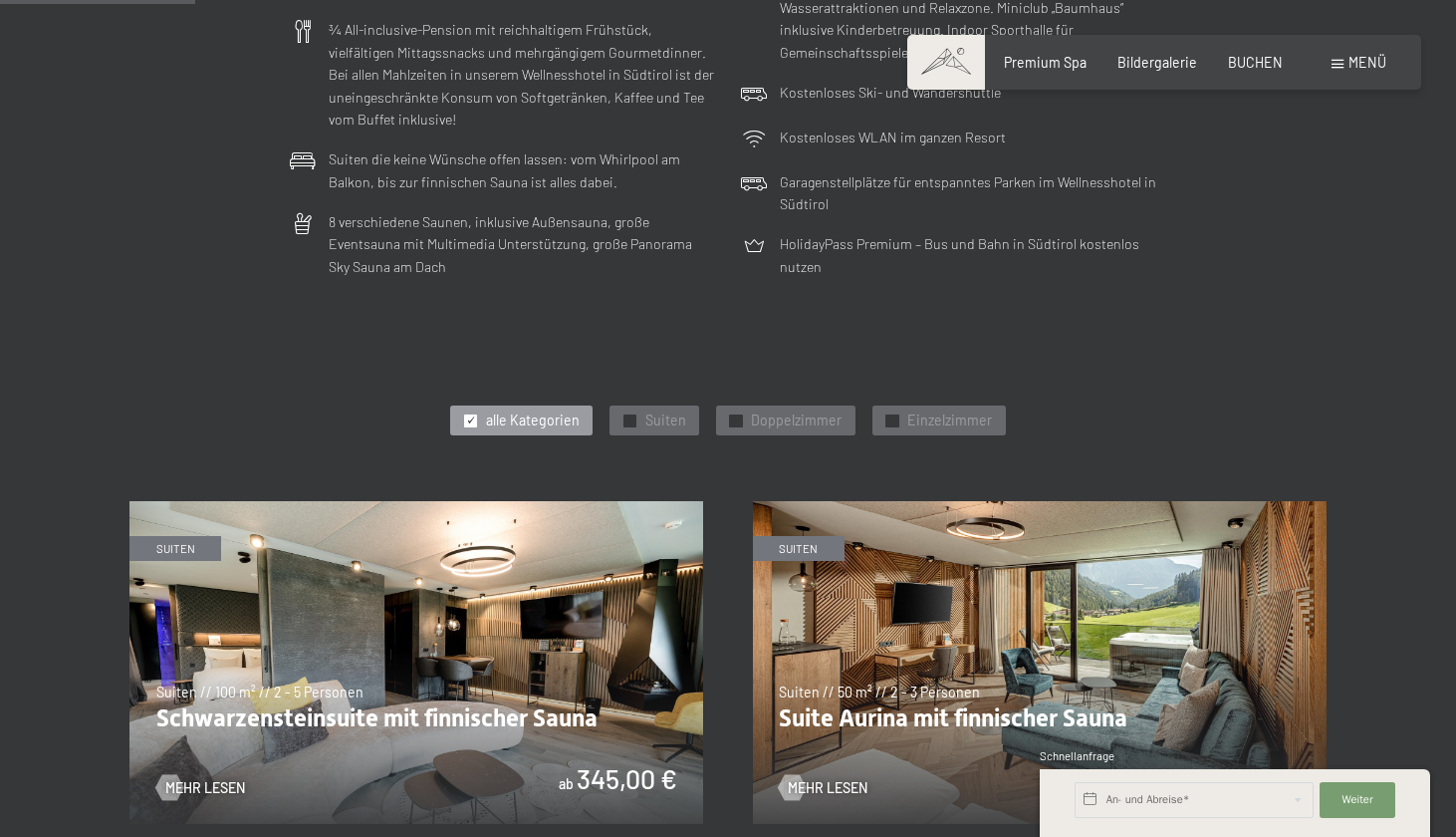scroll, scrollTop: 661, scrollLeft: 0, axis: vertical 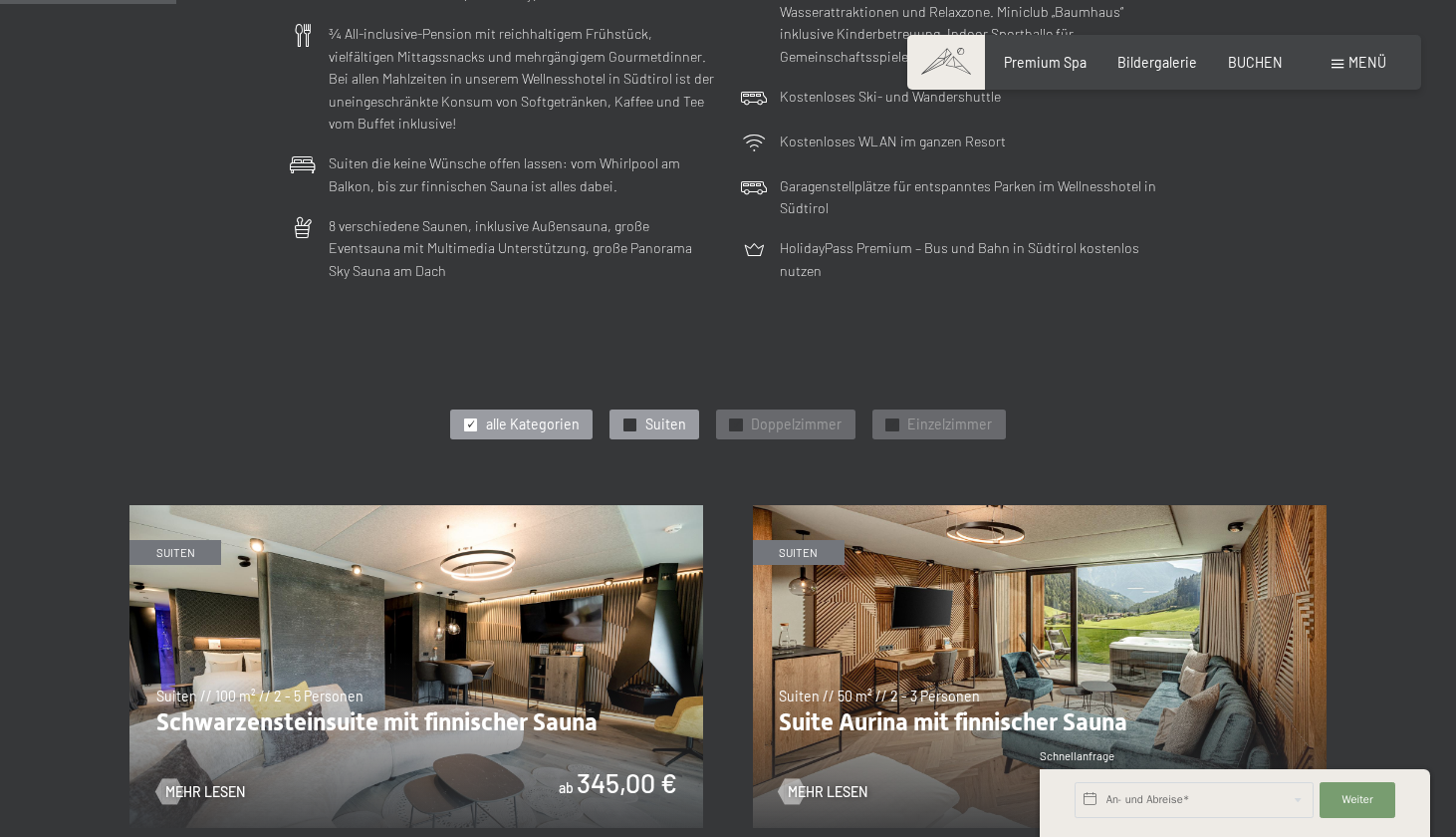 click on "Suiten" at bounding box center [665, 424] 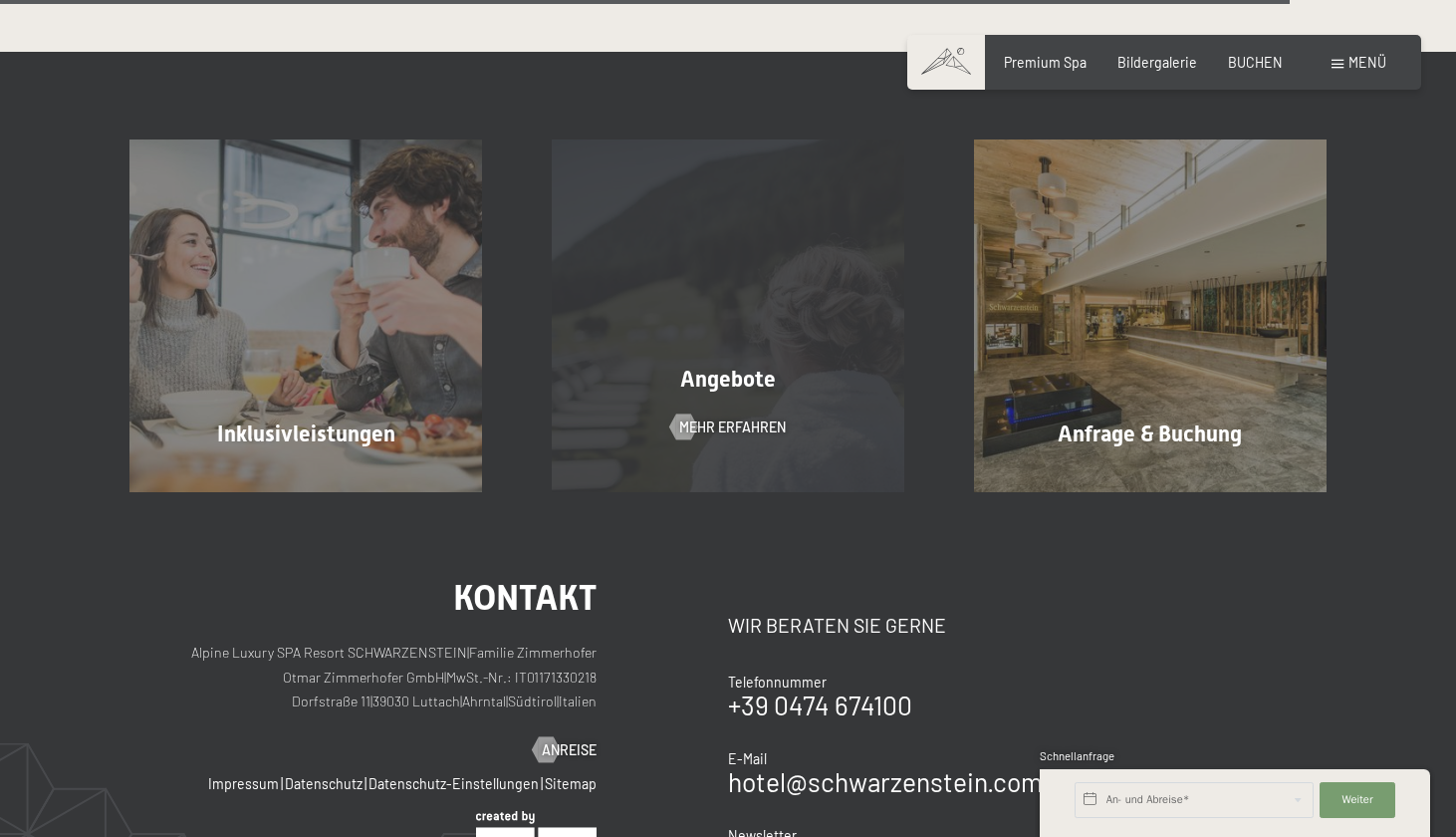 scroll, scrollTop: 3644, scrollLeft: 0, axis: vertical 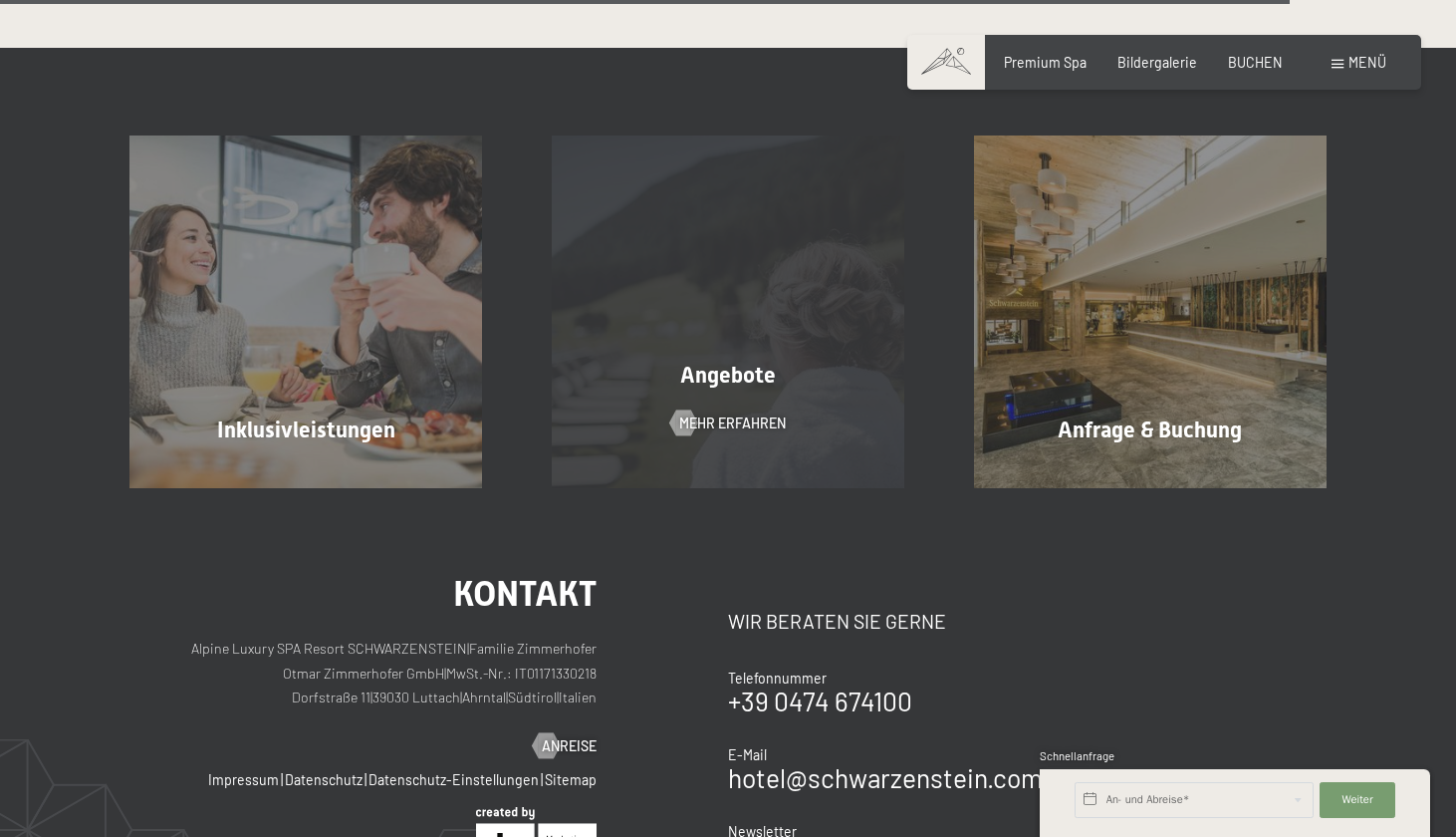 click on "Angebote           Mehr erfahren" at bounding box center (728, 311) 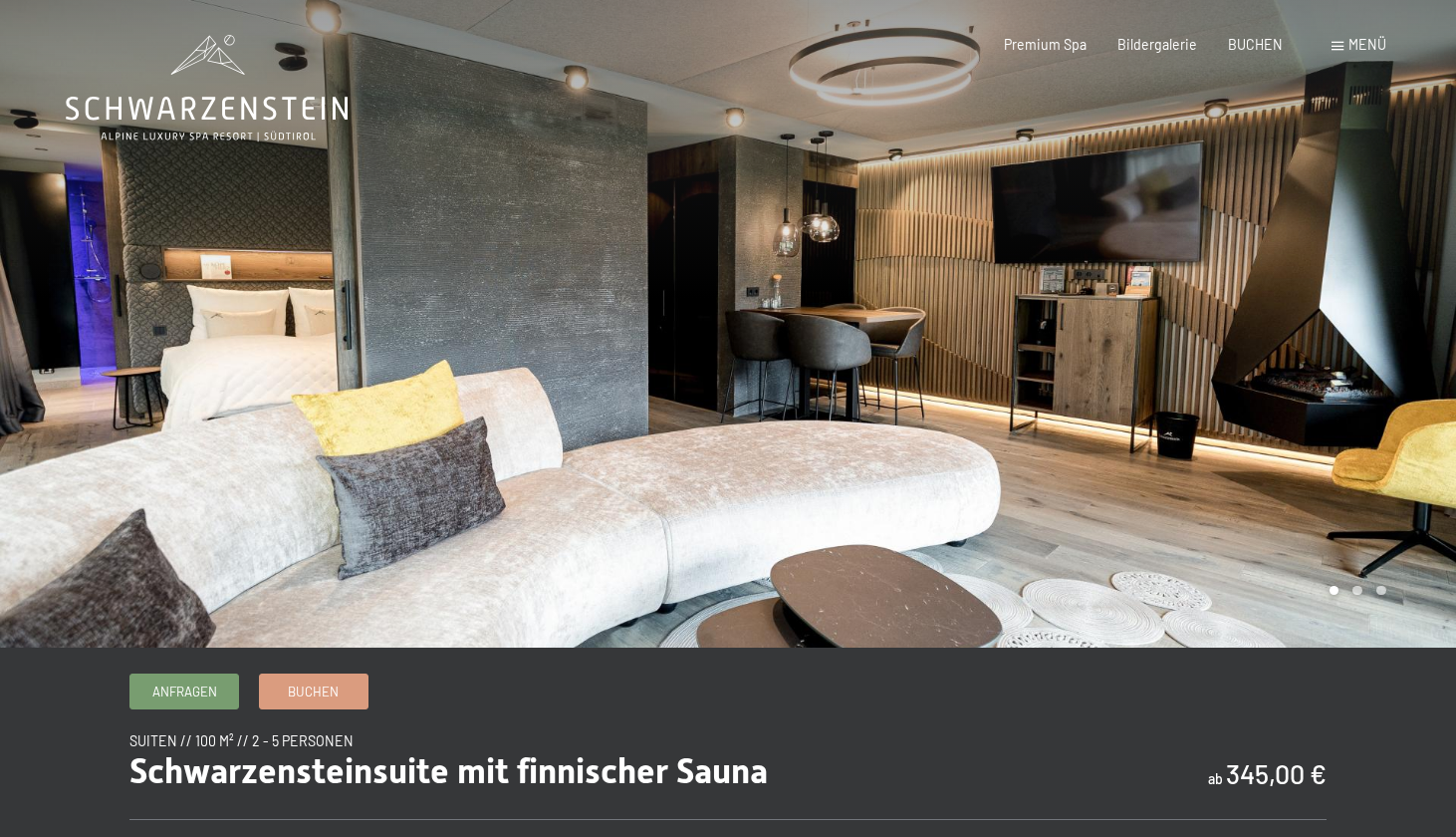 scroll, scrollTop: 0, scrollLeft: 0, axis: both 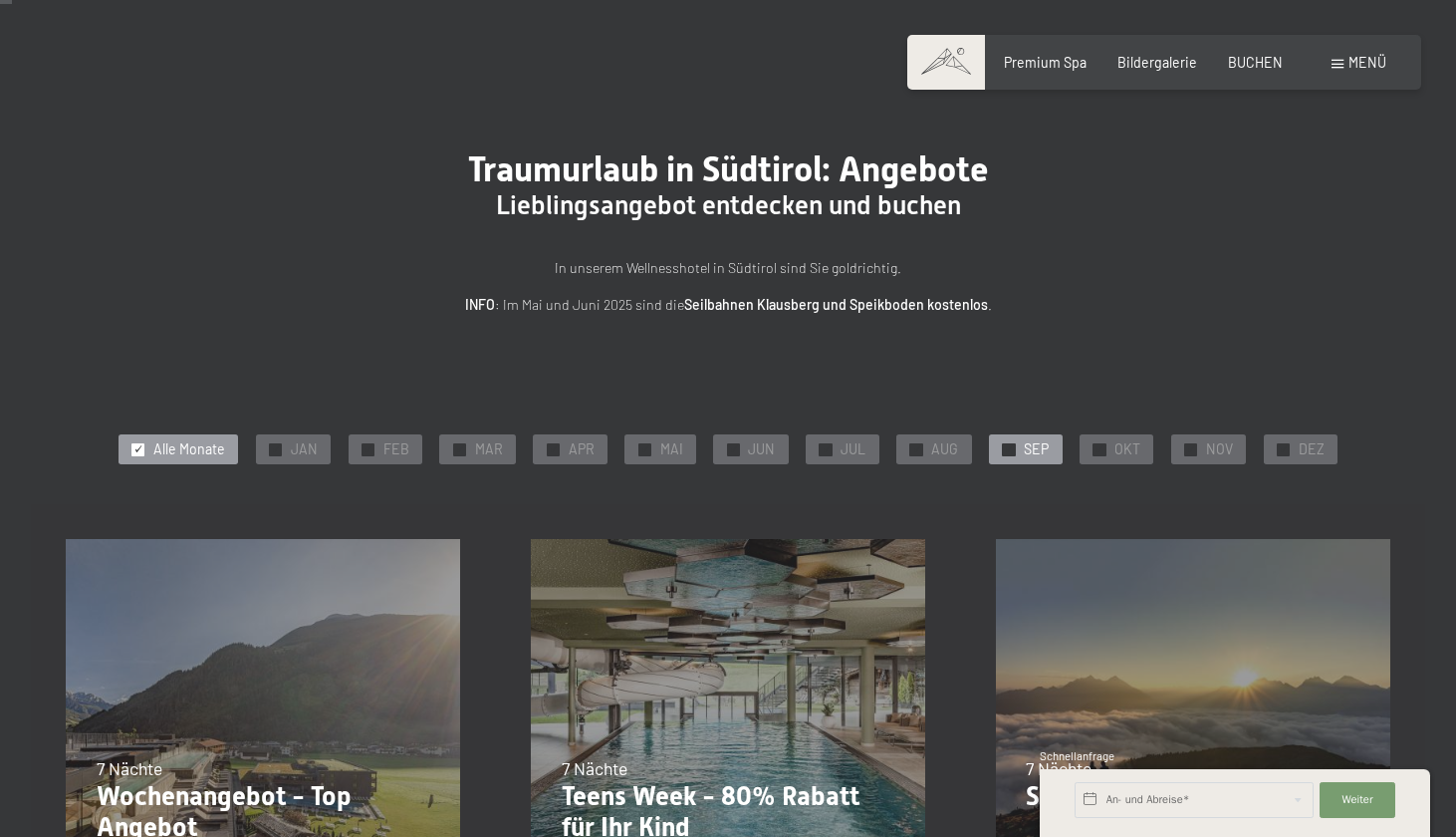 click on "✓       SEP" at bounding box center [1025, 449] 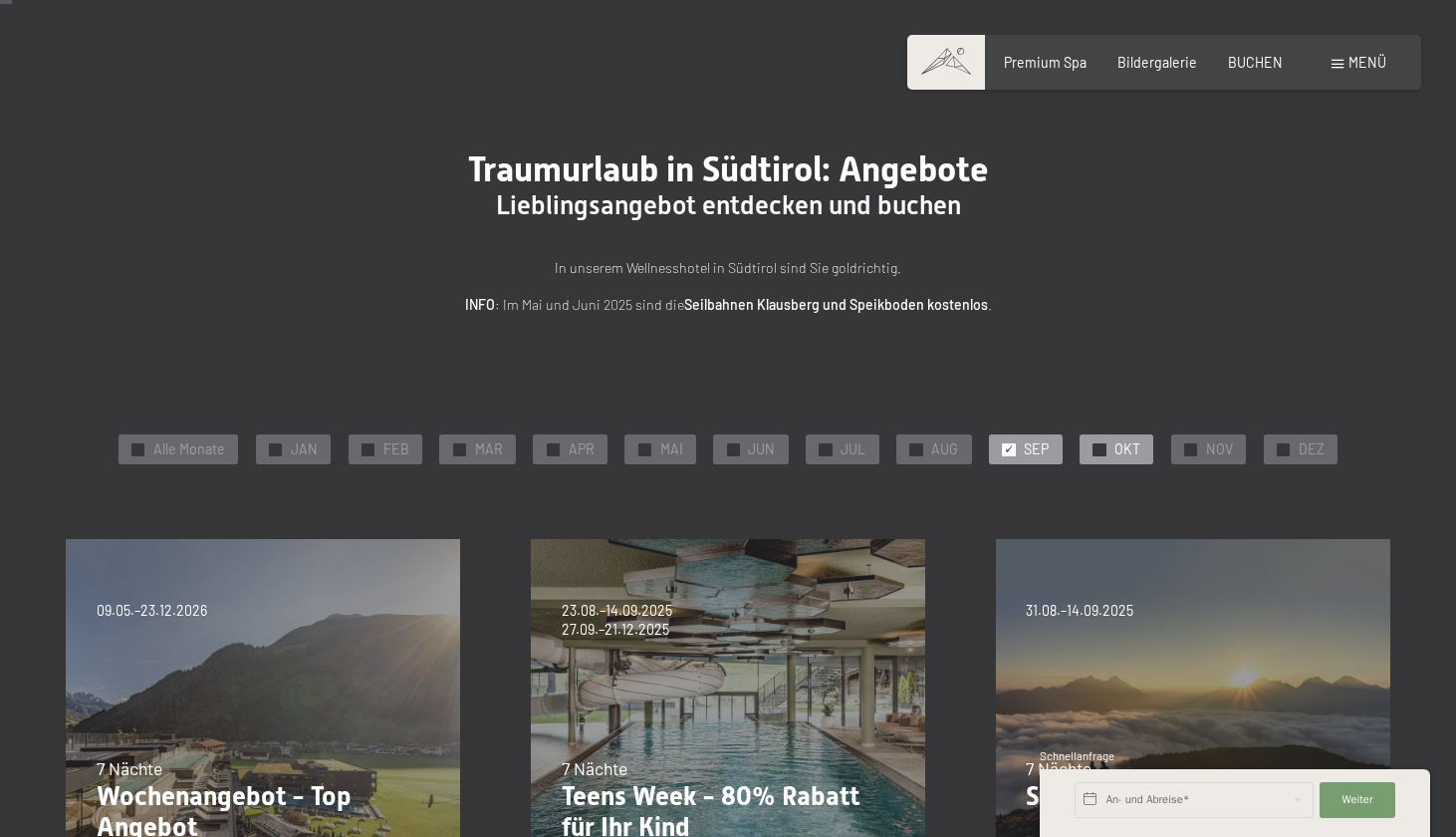click on "✓       OKT" at bounding box center [1116, 449] 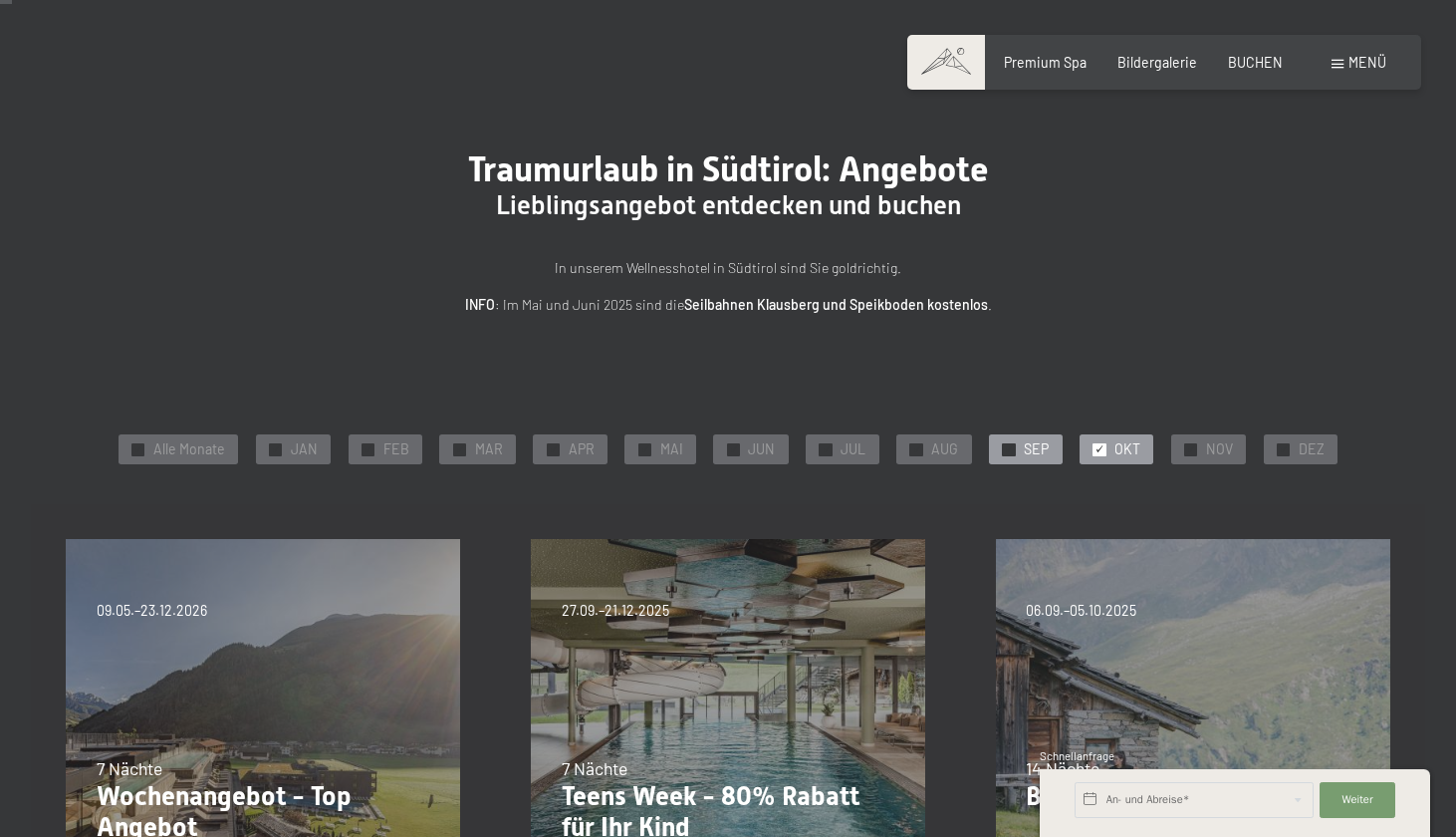 click on "✓       SEP" at bounding box center [1025, 449] 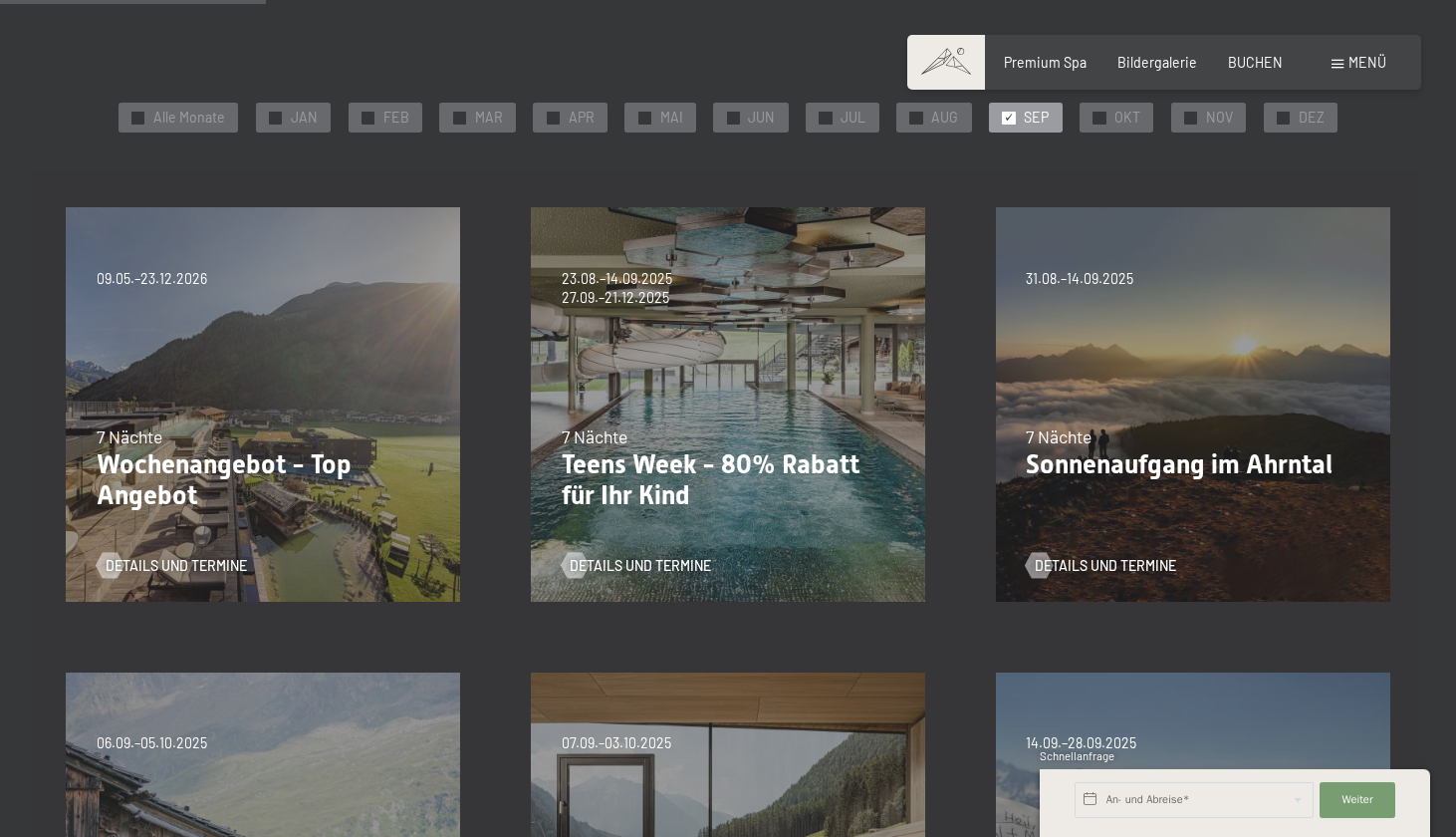 scroll, scrollTop: 347, scrollLeft: 0, axis: vertical 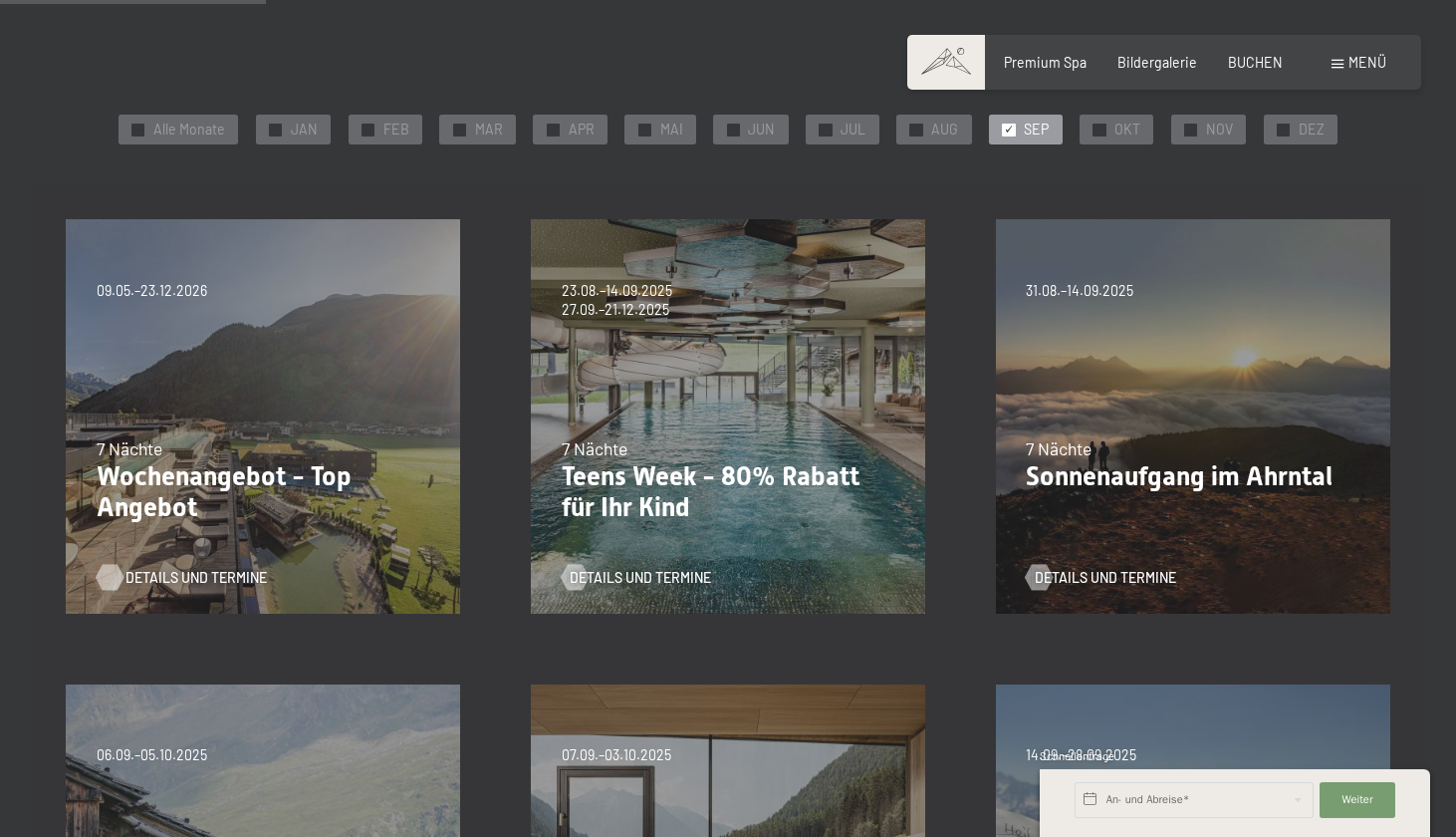 click on "Details und Termine" at bounding box center (196, 578) 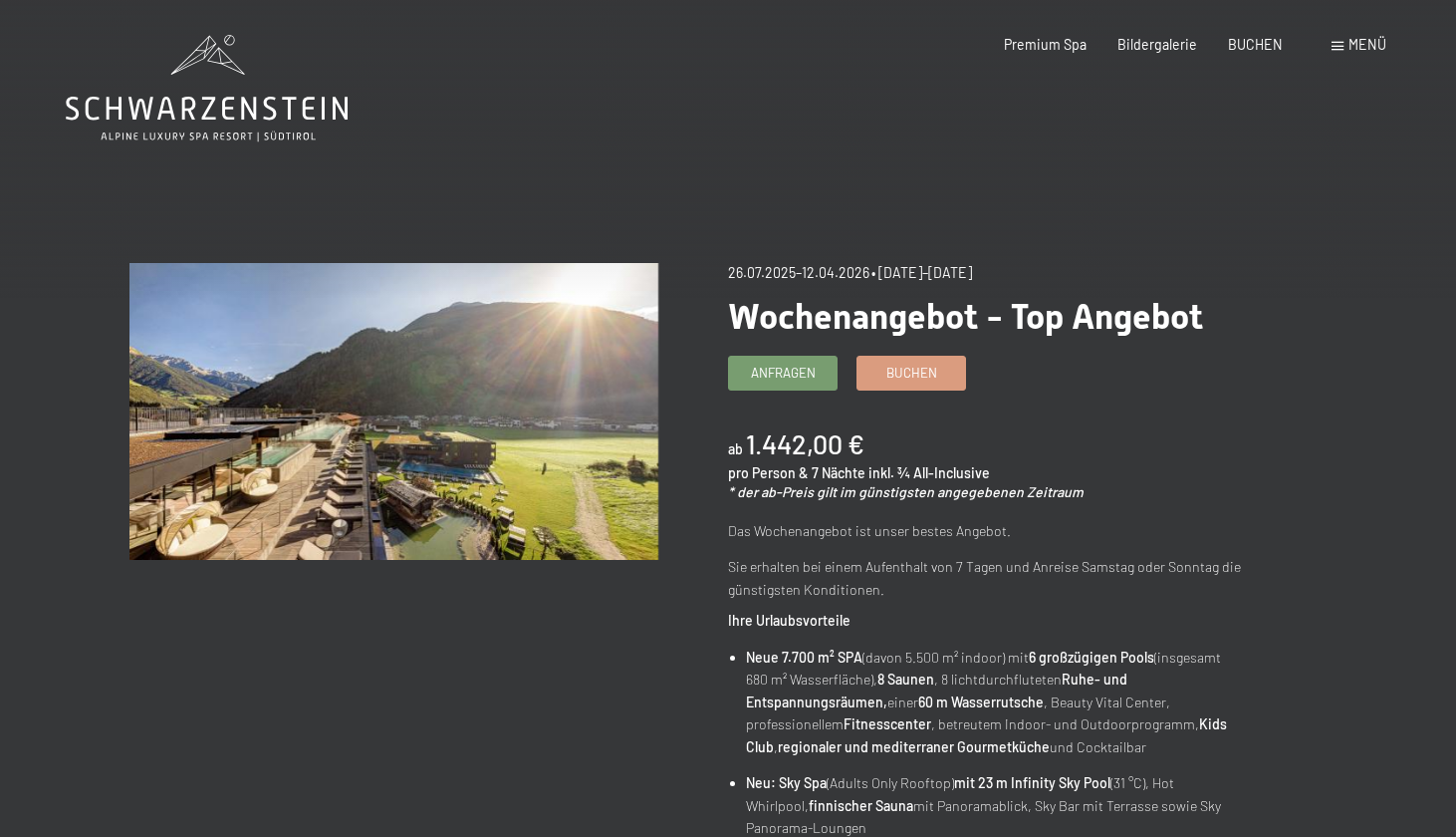 scroll, scrollTop: 0, scrollLeft: 0, axis: both 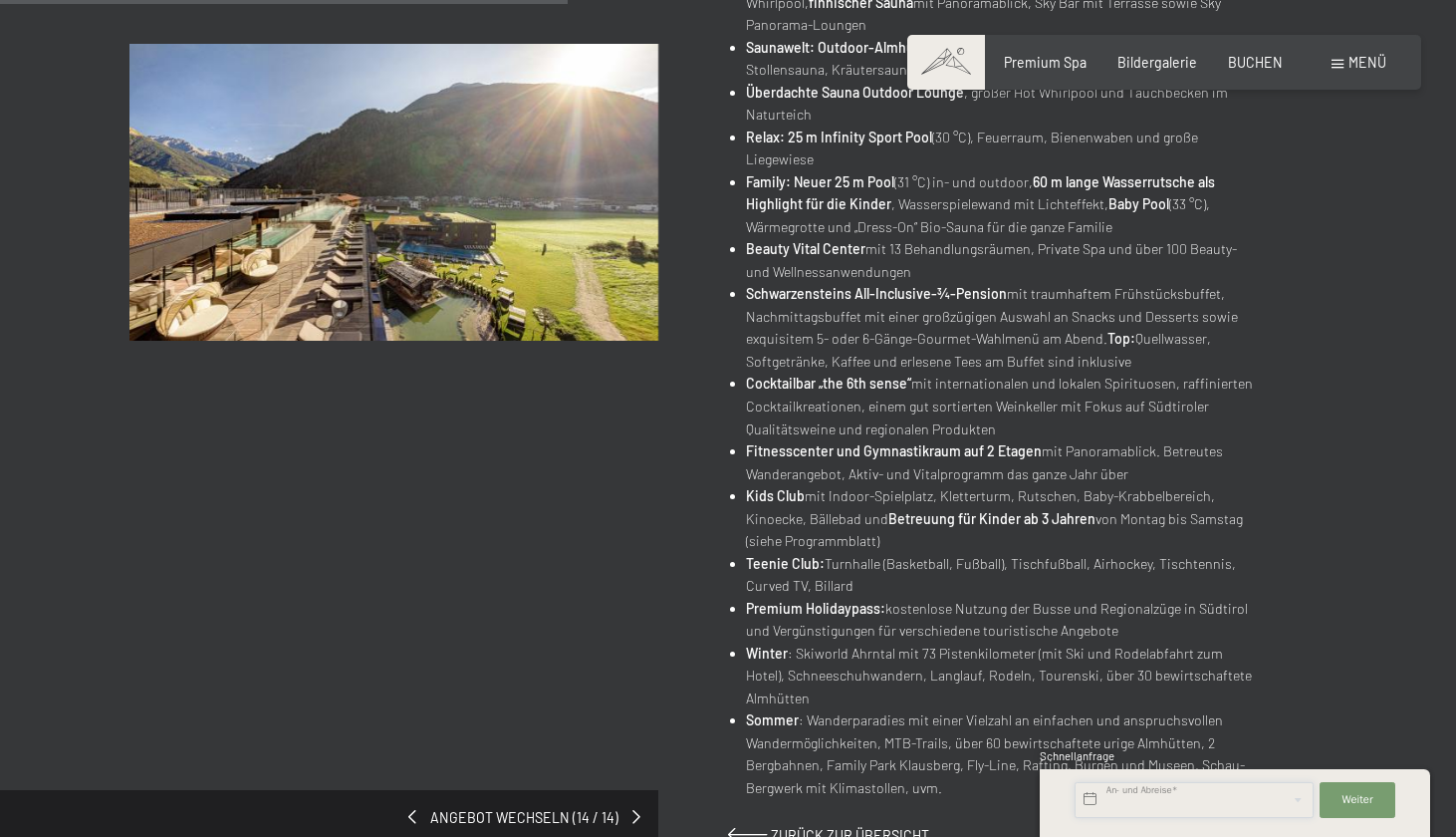 click at bounding box center [1194, 800] 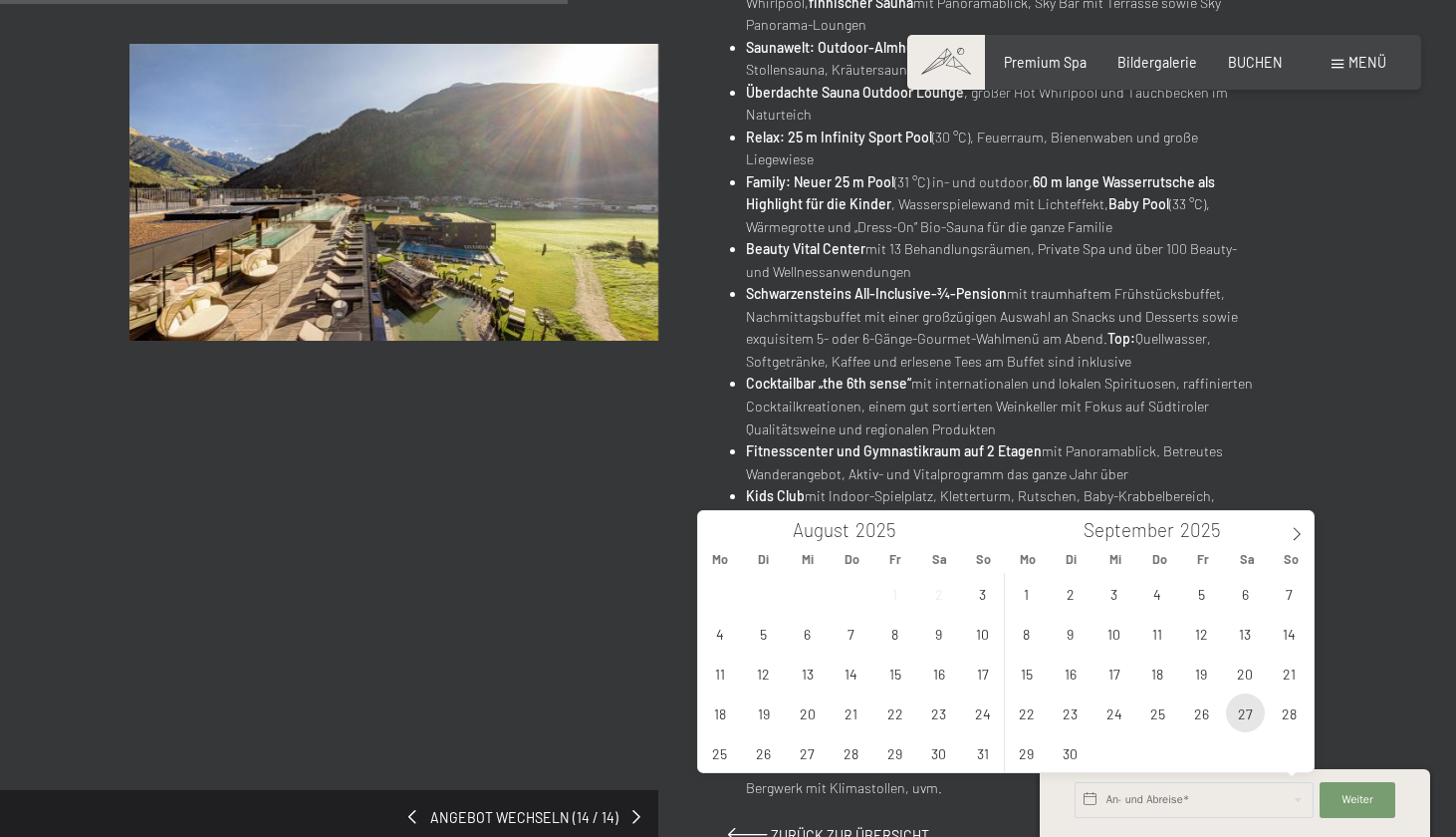 click on "27" at bounding box center [1245, 712] 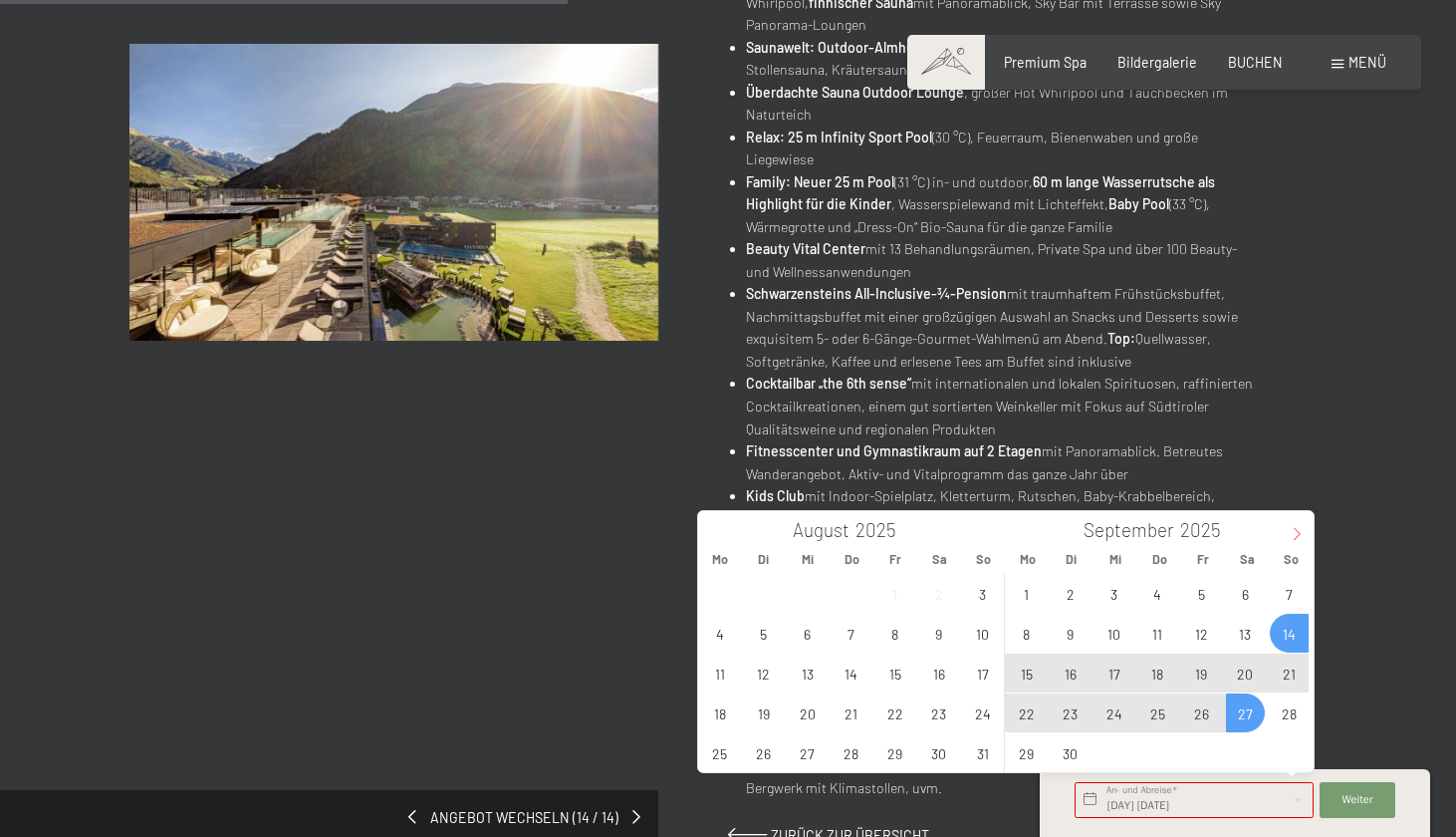 click 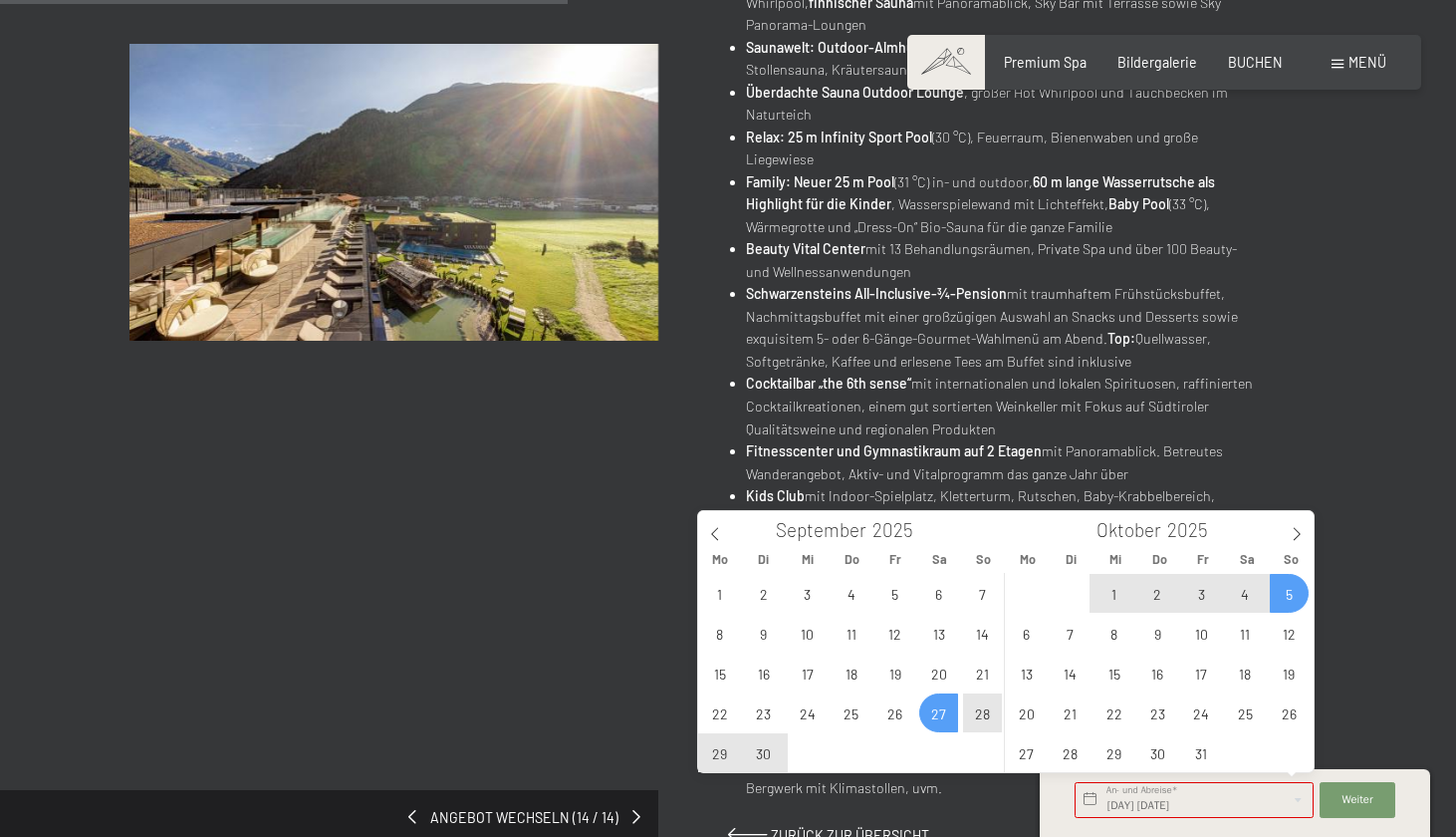 click on "5" at bounding box center (1289, 593) 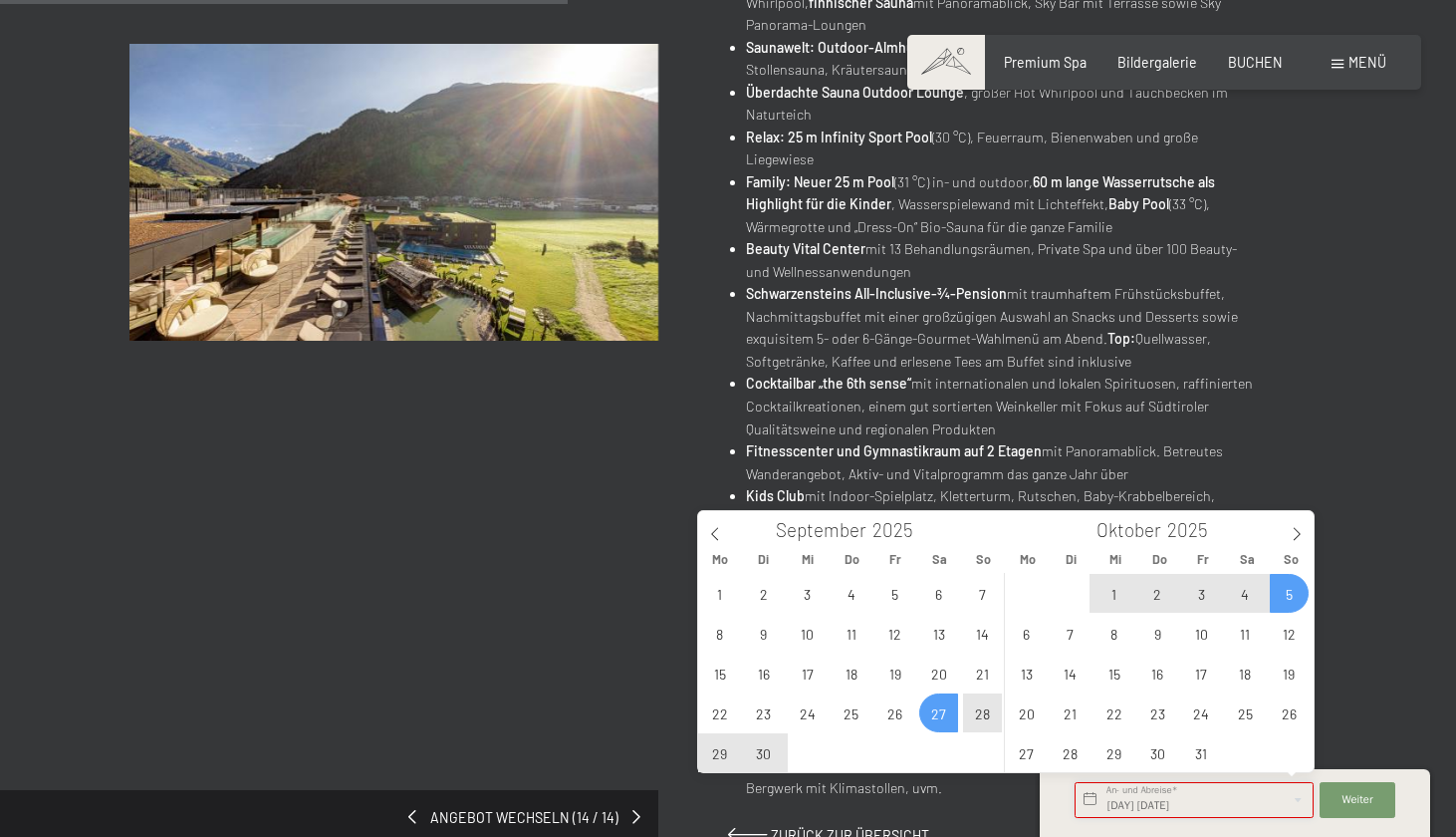 type on "Sa. 27.09.2025 - So. 05.10.2025" 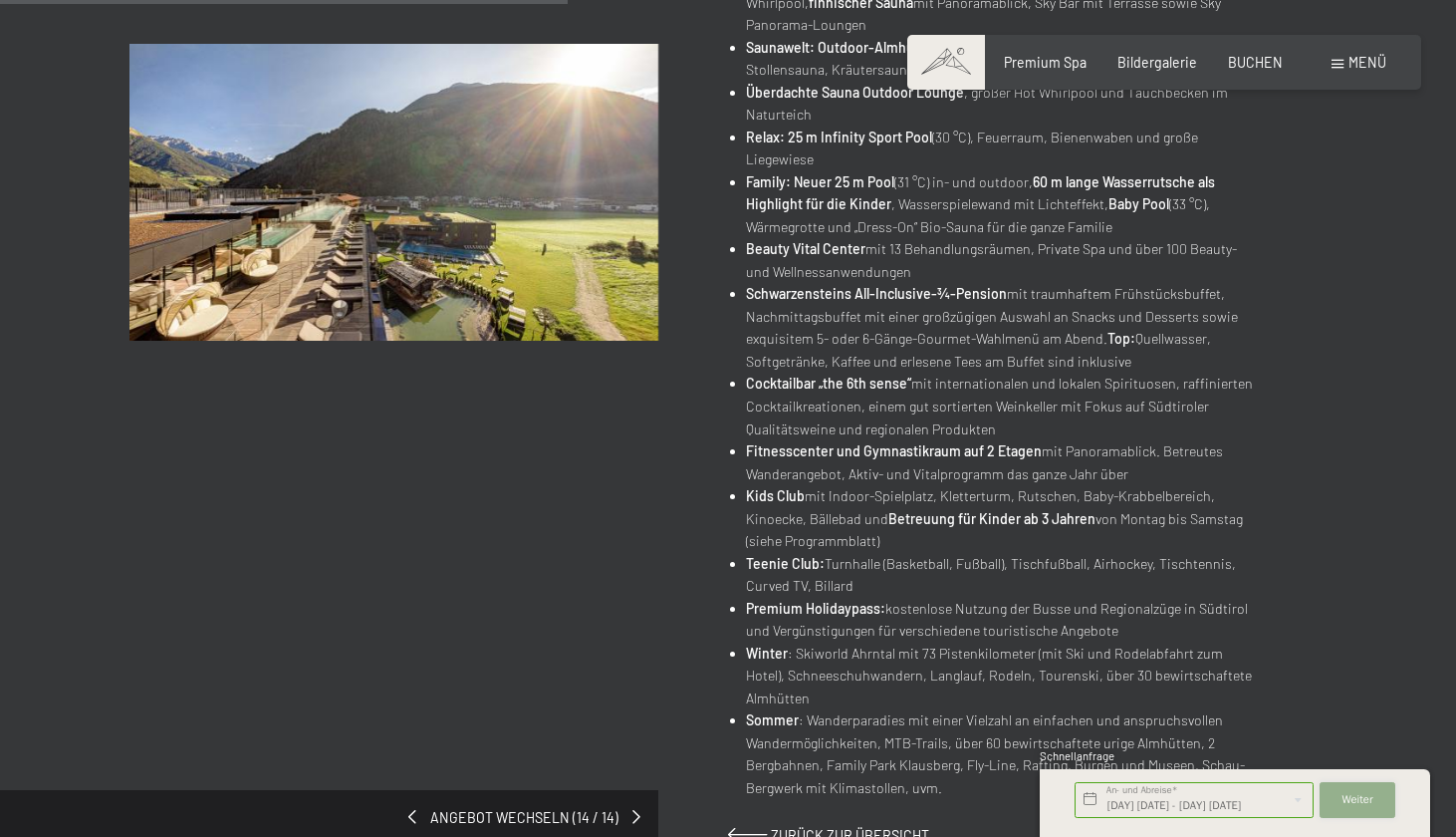 click on "Weiter" at bounding box center [1356, 800] 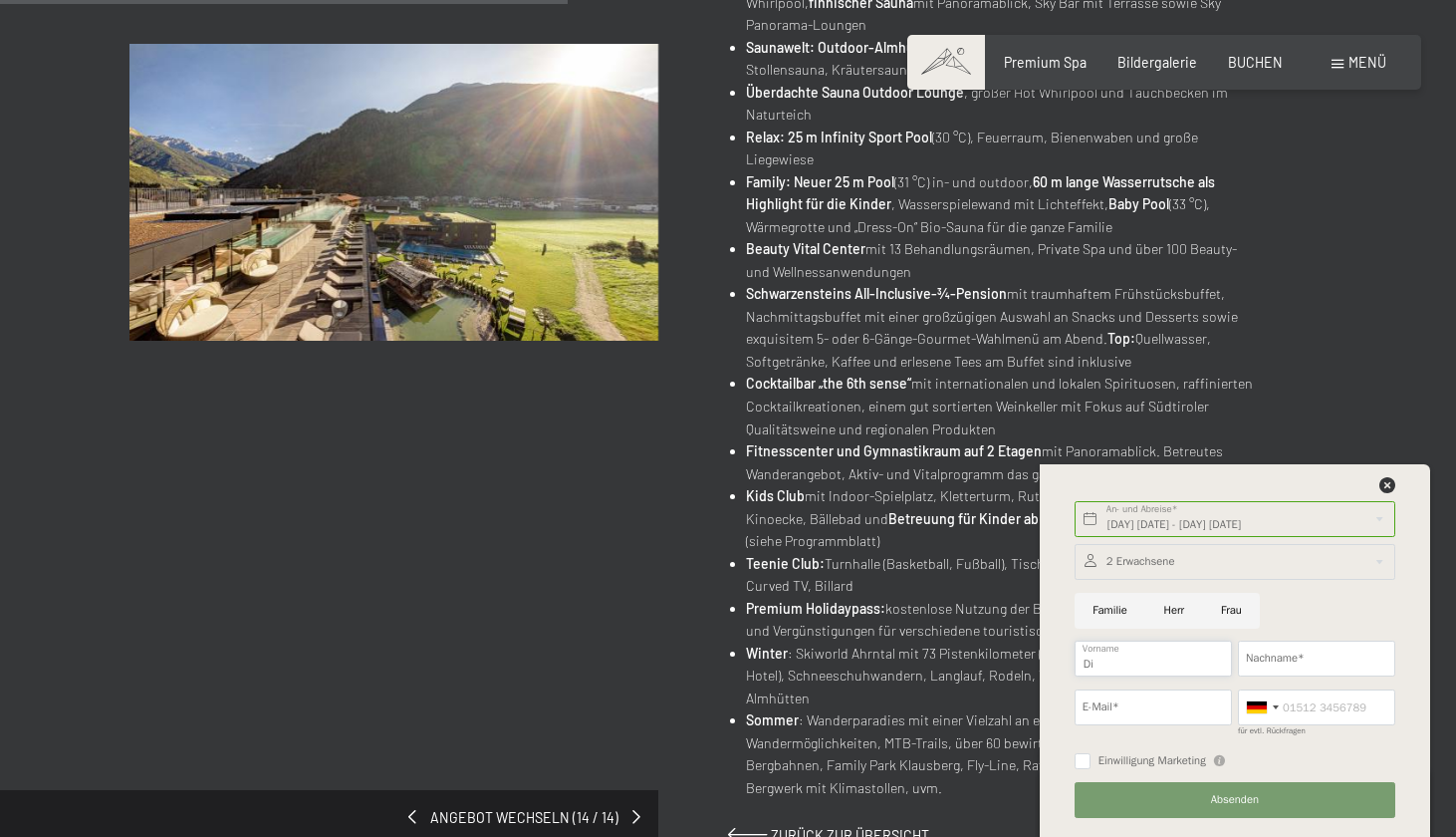 type on "Diana" 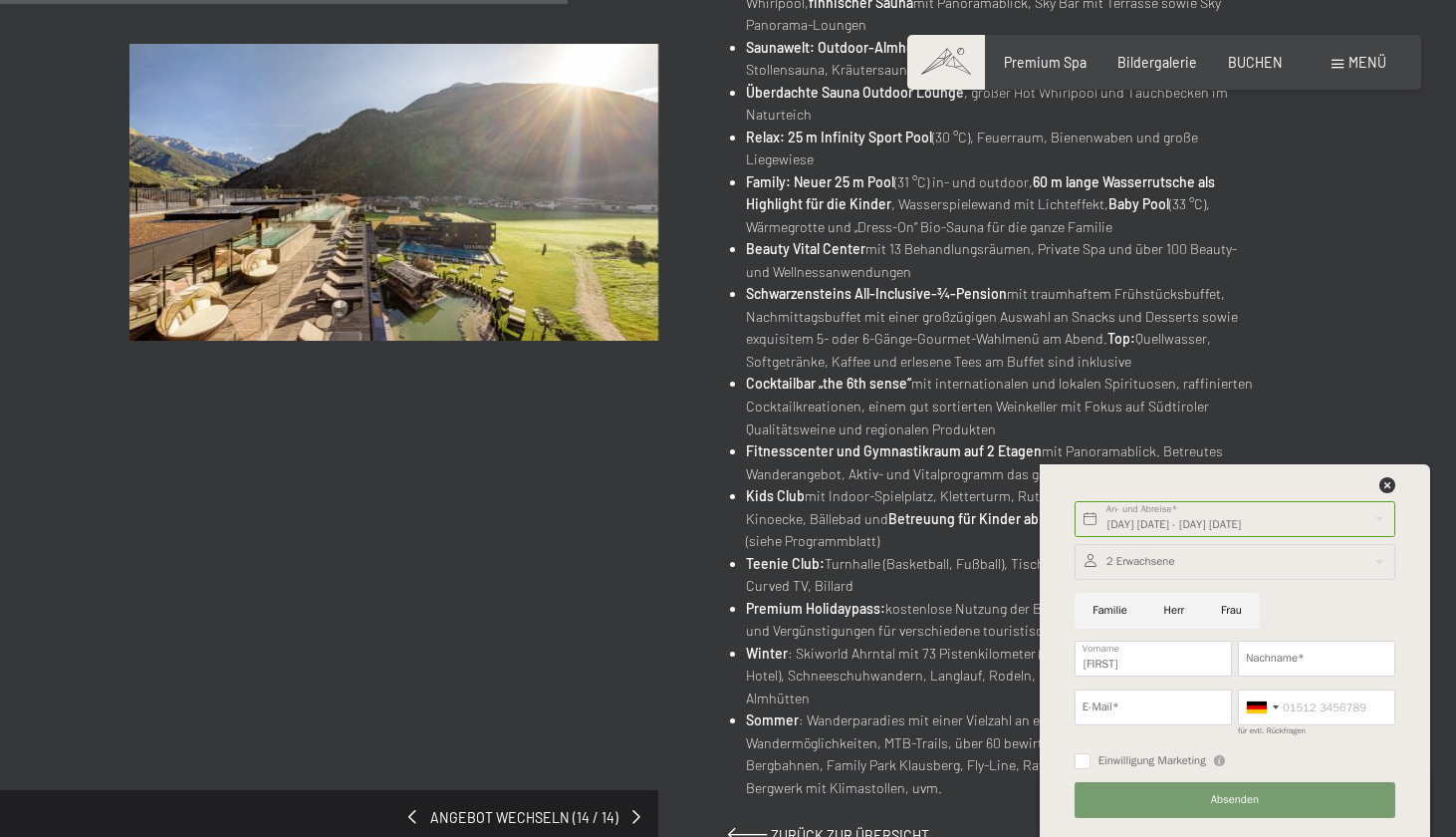 type on "Kaiser" 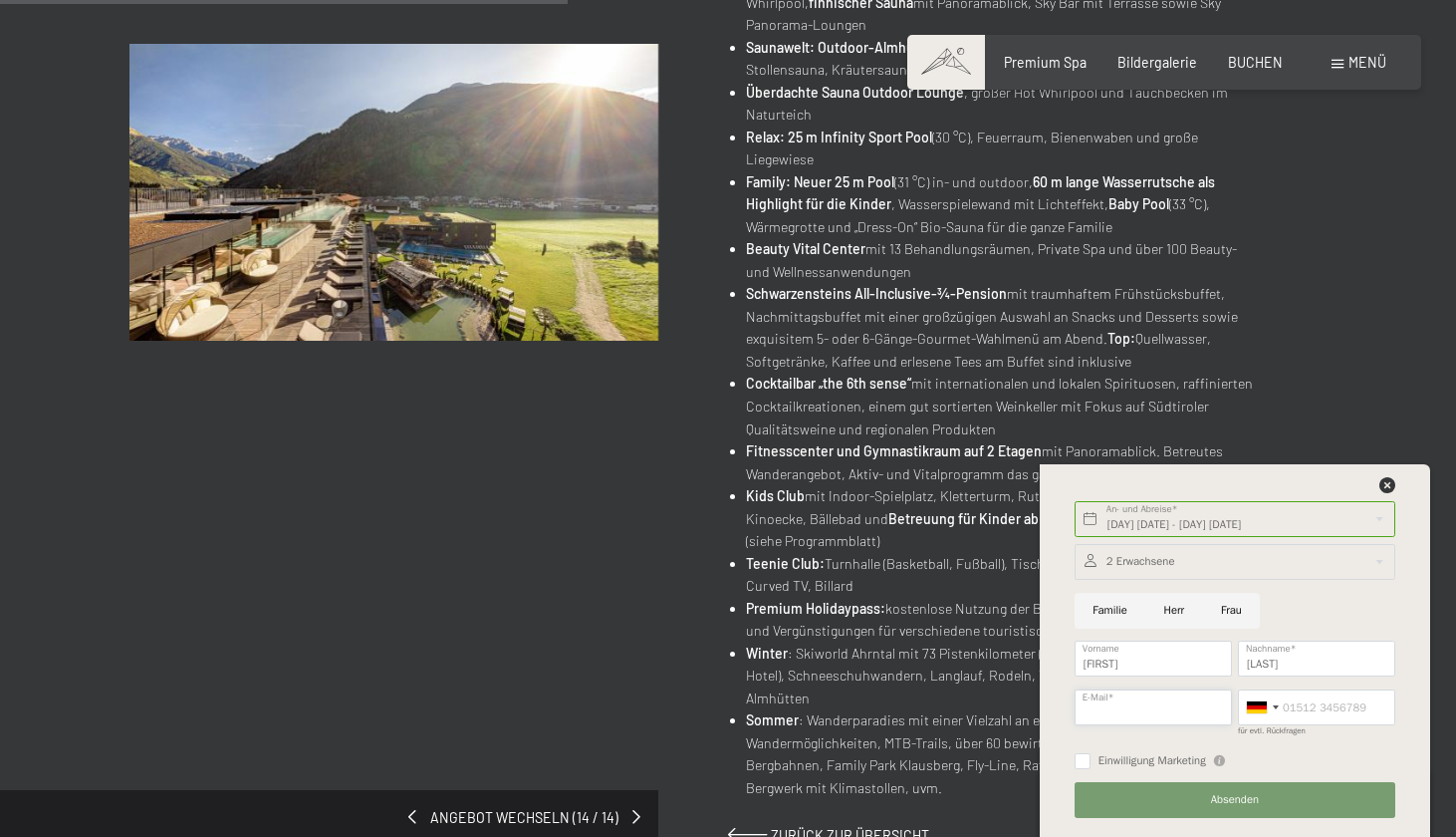 type on "ike@hrg.de" 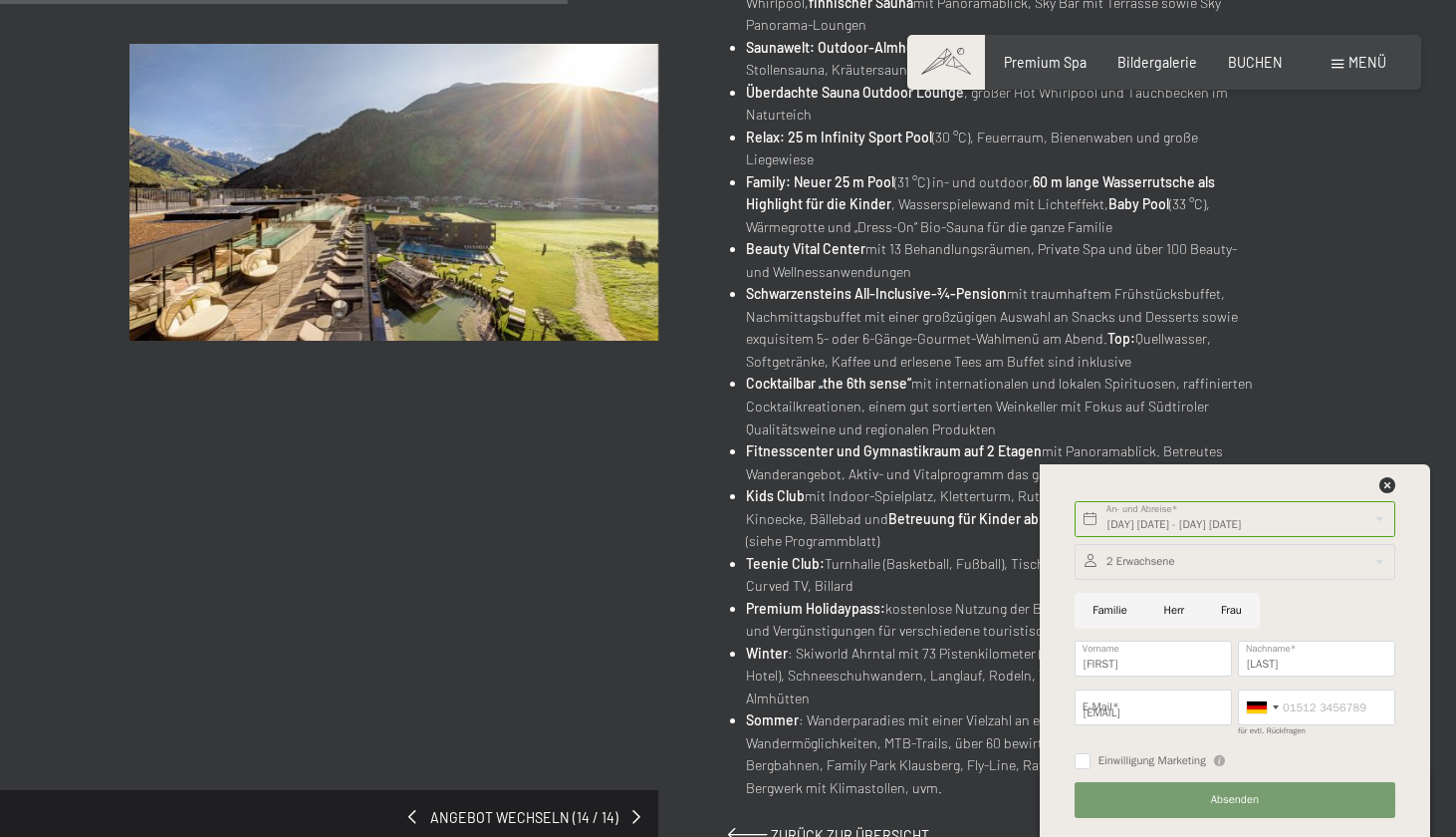 type on "062625754" 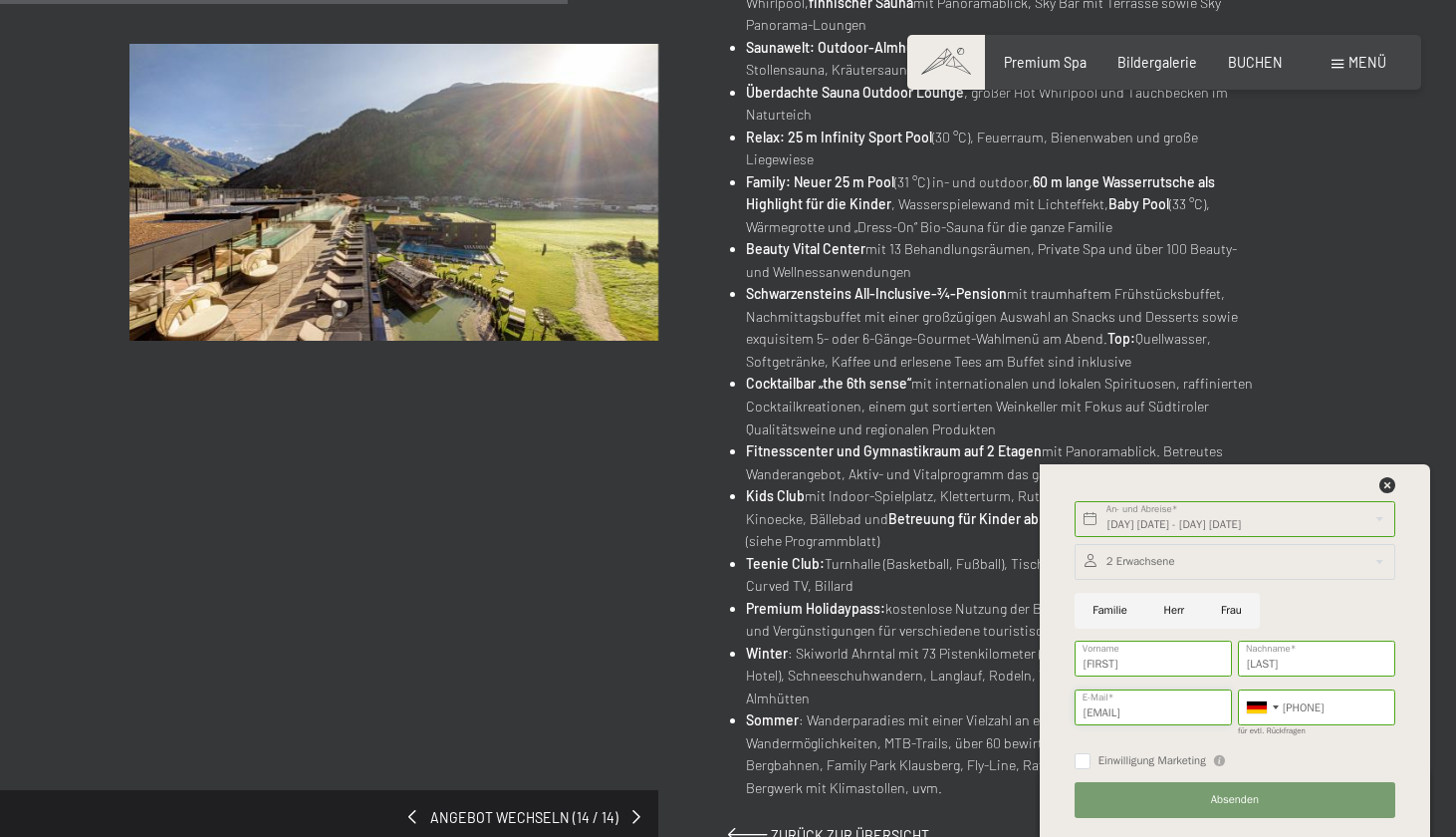 click on "ike@hrg.de" at bounding box center [1153, 707] 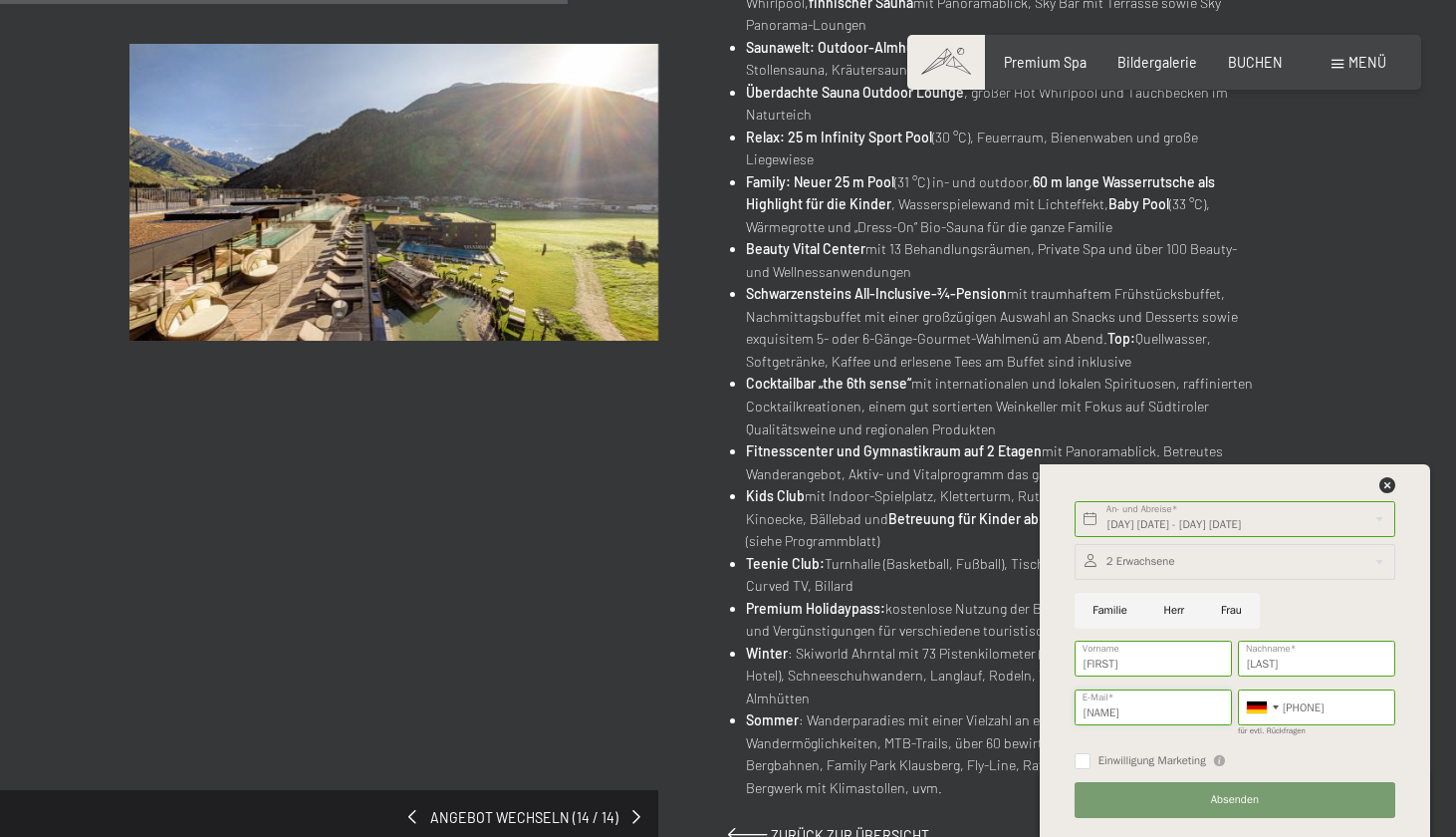 type on "i" 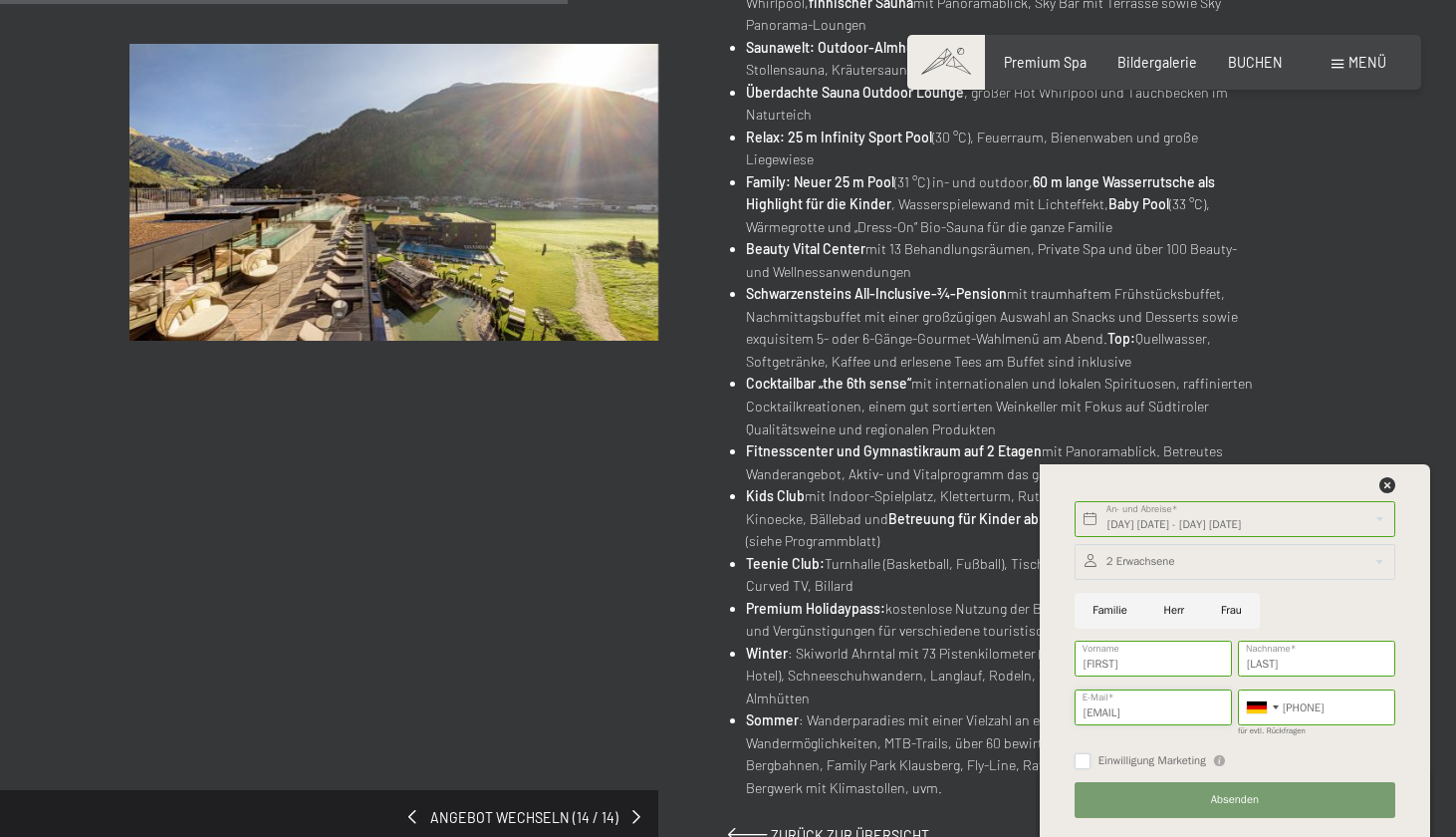 type on "diana62@t-online.de" 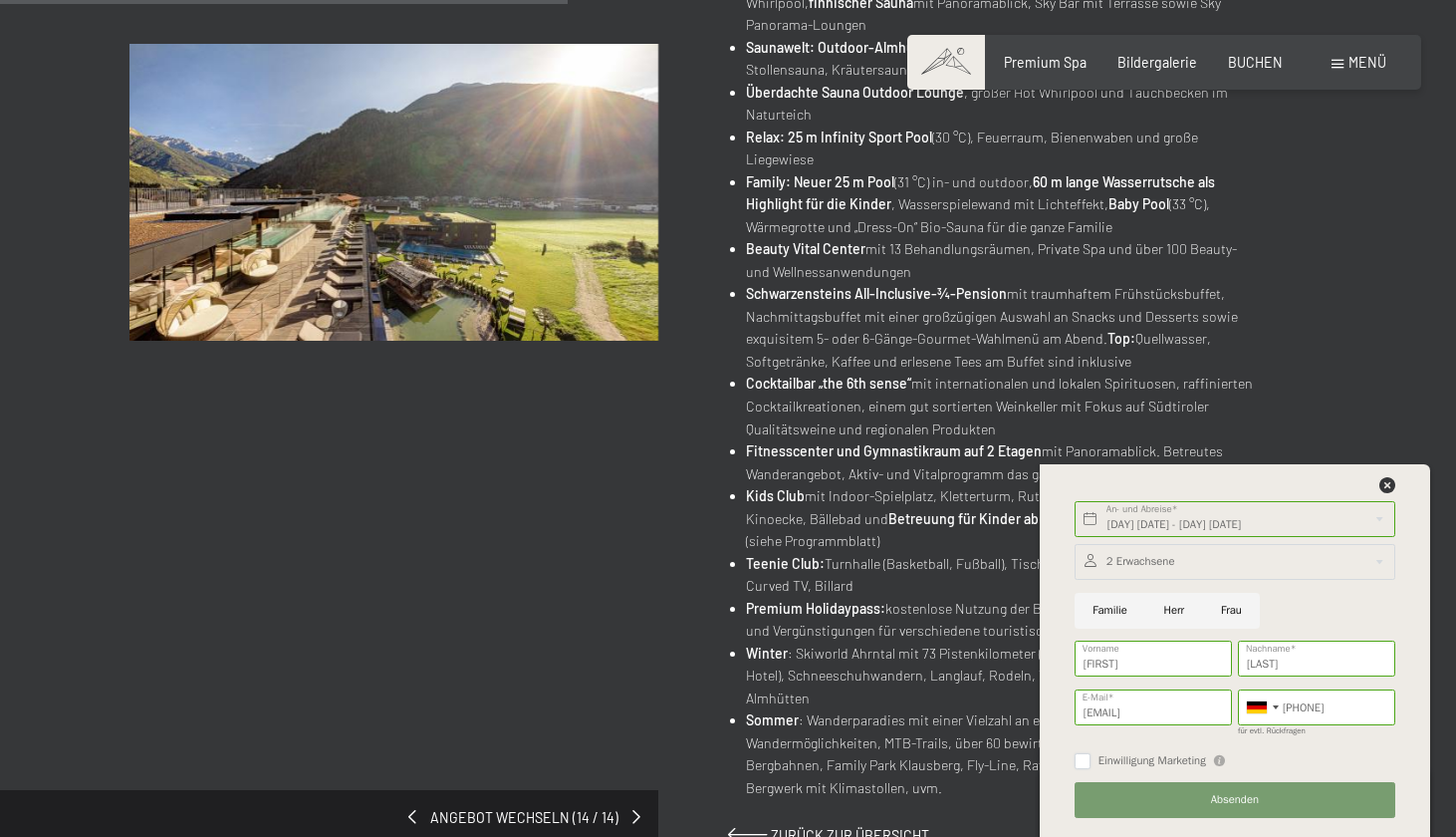 click on "Einwilligung Marketing" at bounding box center [1083, 761] 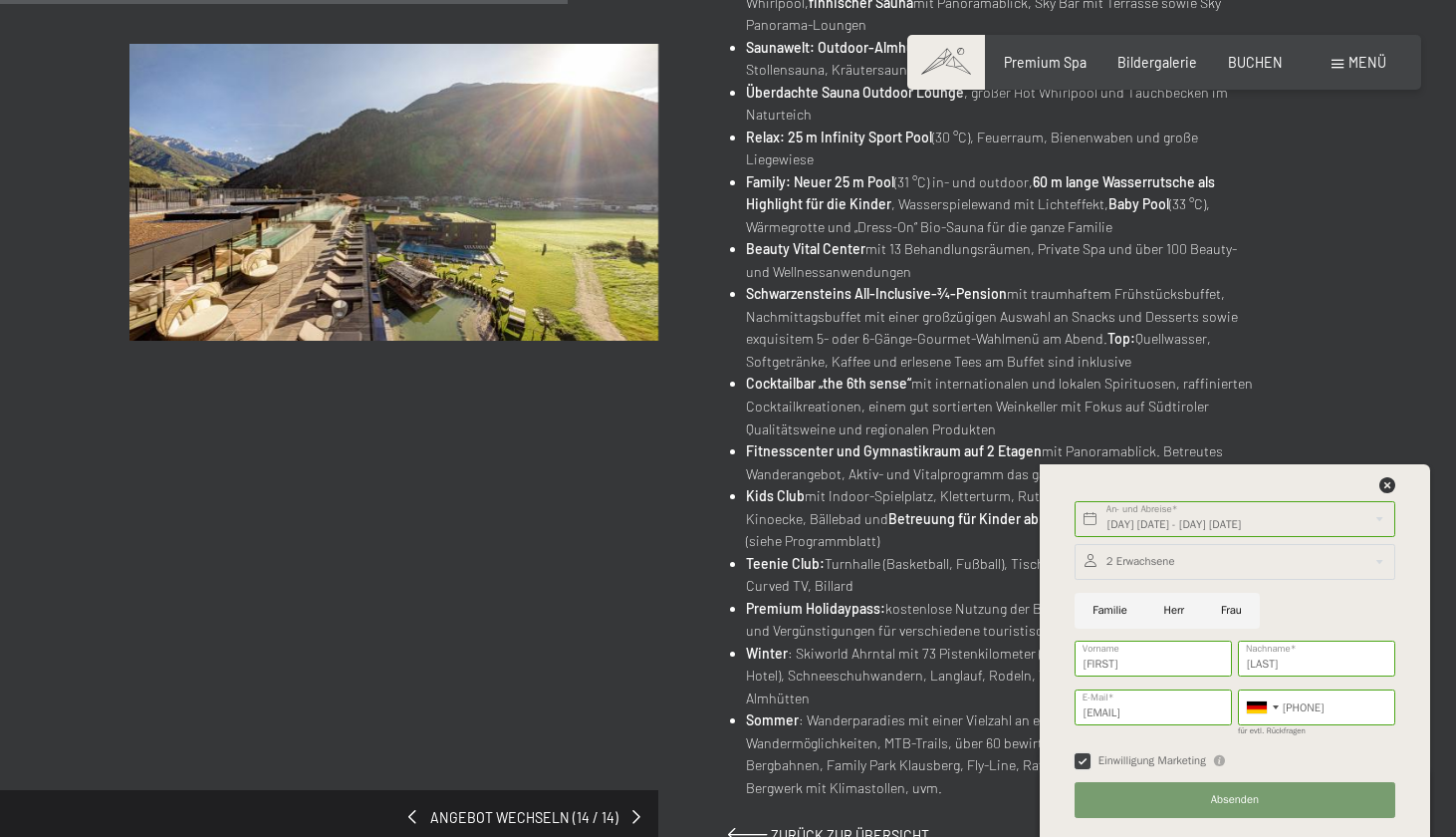 checkbox on "true" 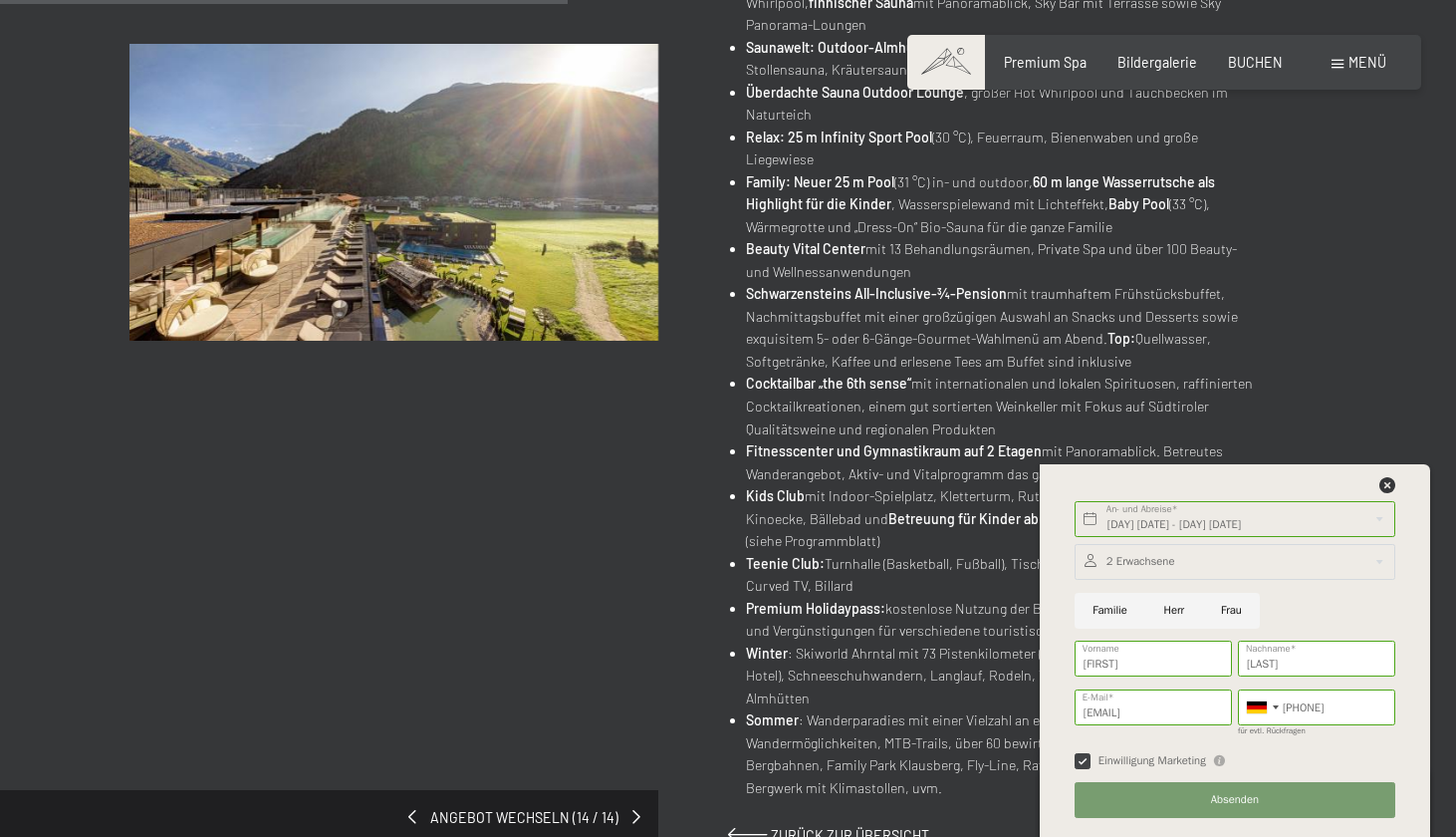 click on "Absenden" at bounding box center (1235, 800) 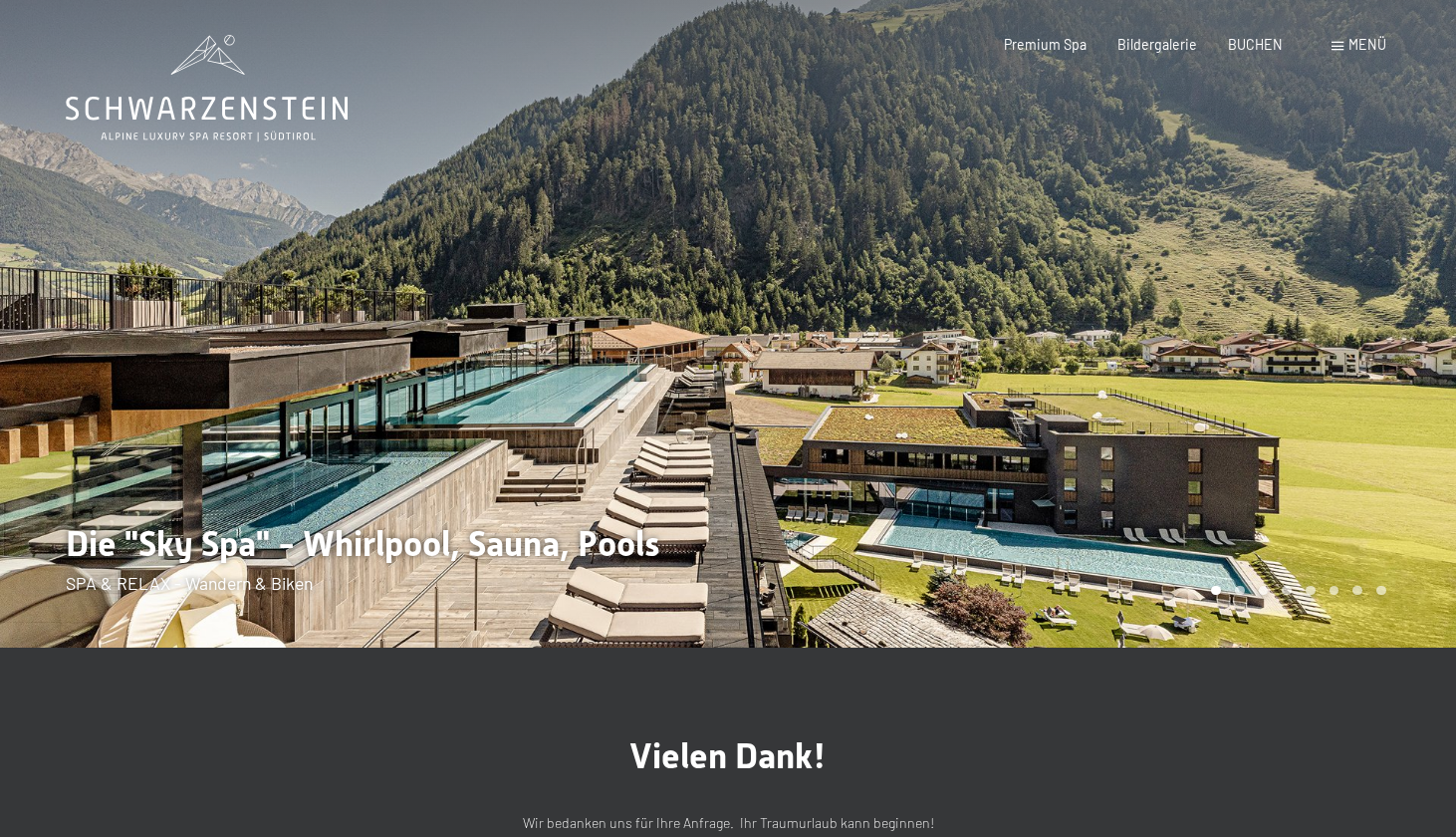 scroll, scrollTop: 0, scrollLeft: 0, axis: both 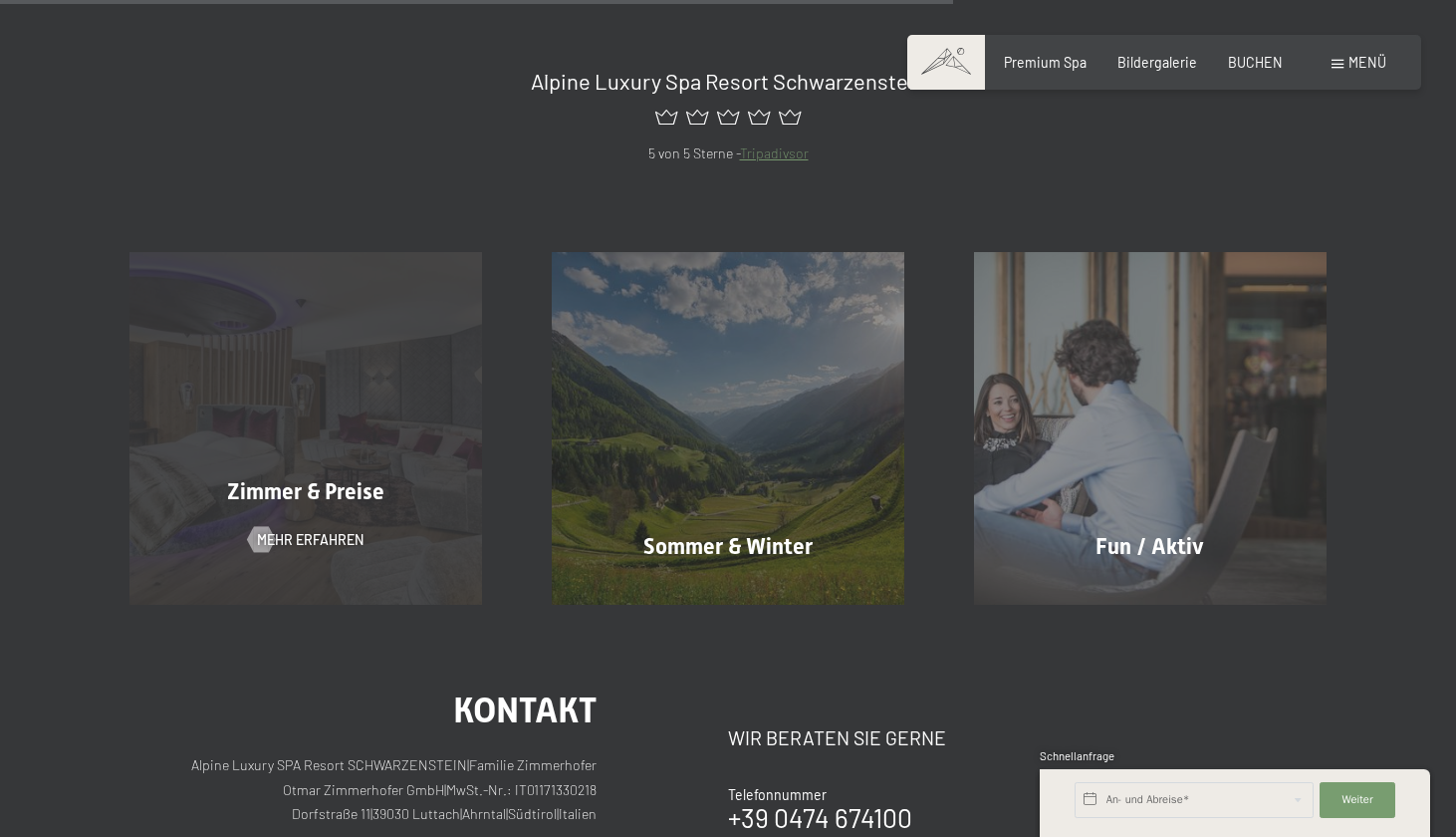 click on "Zimmer & Preise           Mehr erfahren" at bounding box center (306, 427) 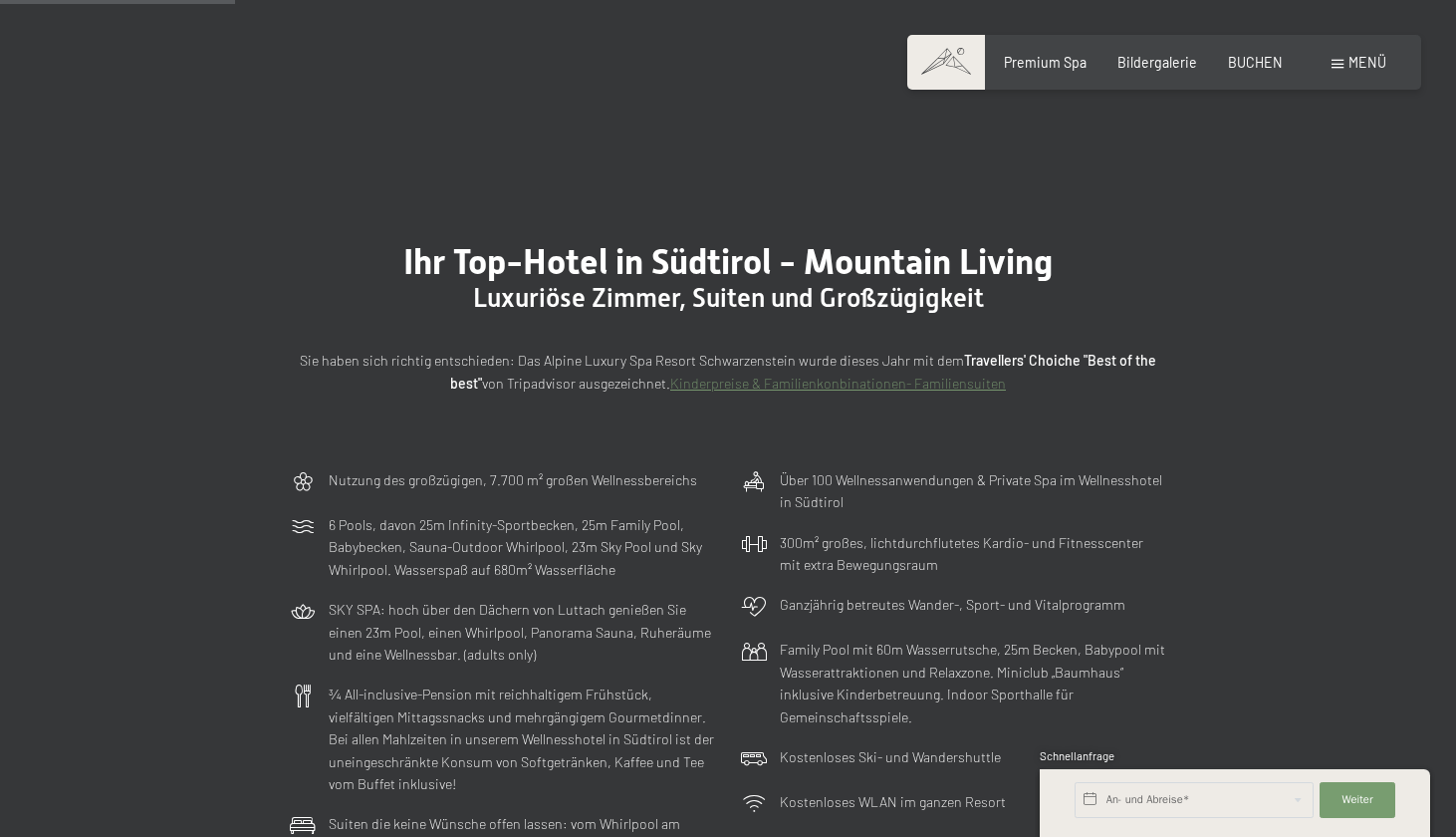 scroll, scrollTop: 881, scrollLeft: 0, axis: vertical 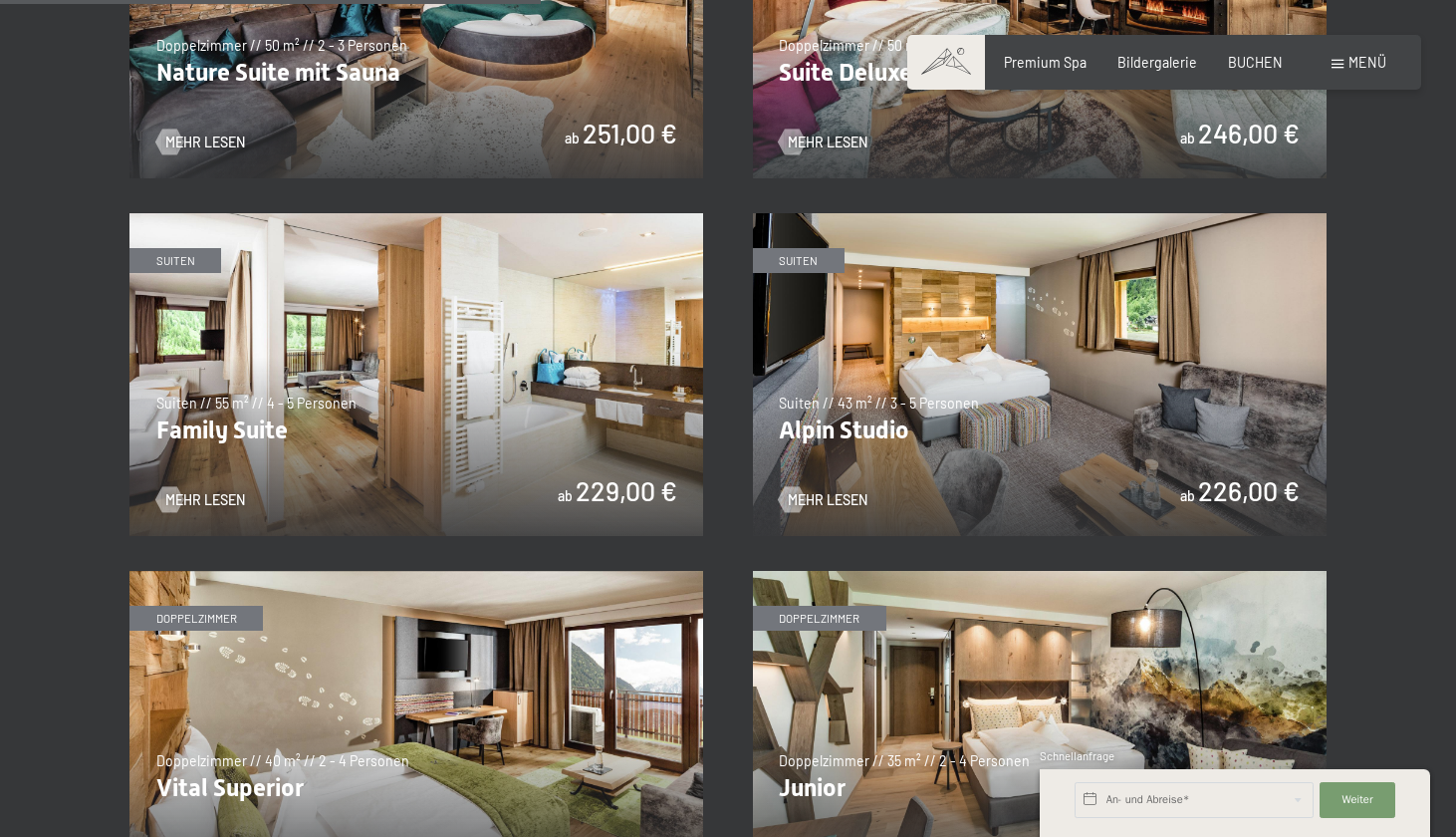 click at bounding box center [416, 375] 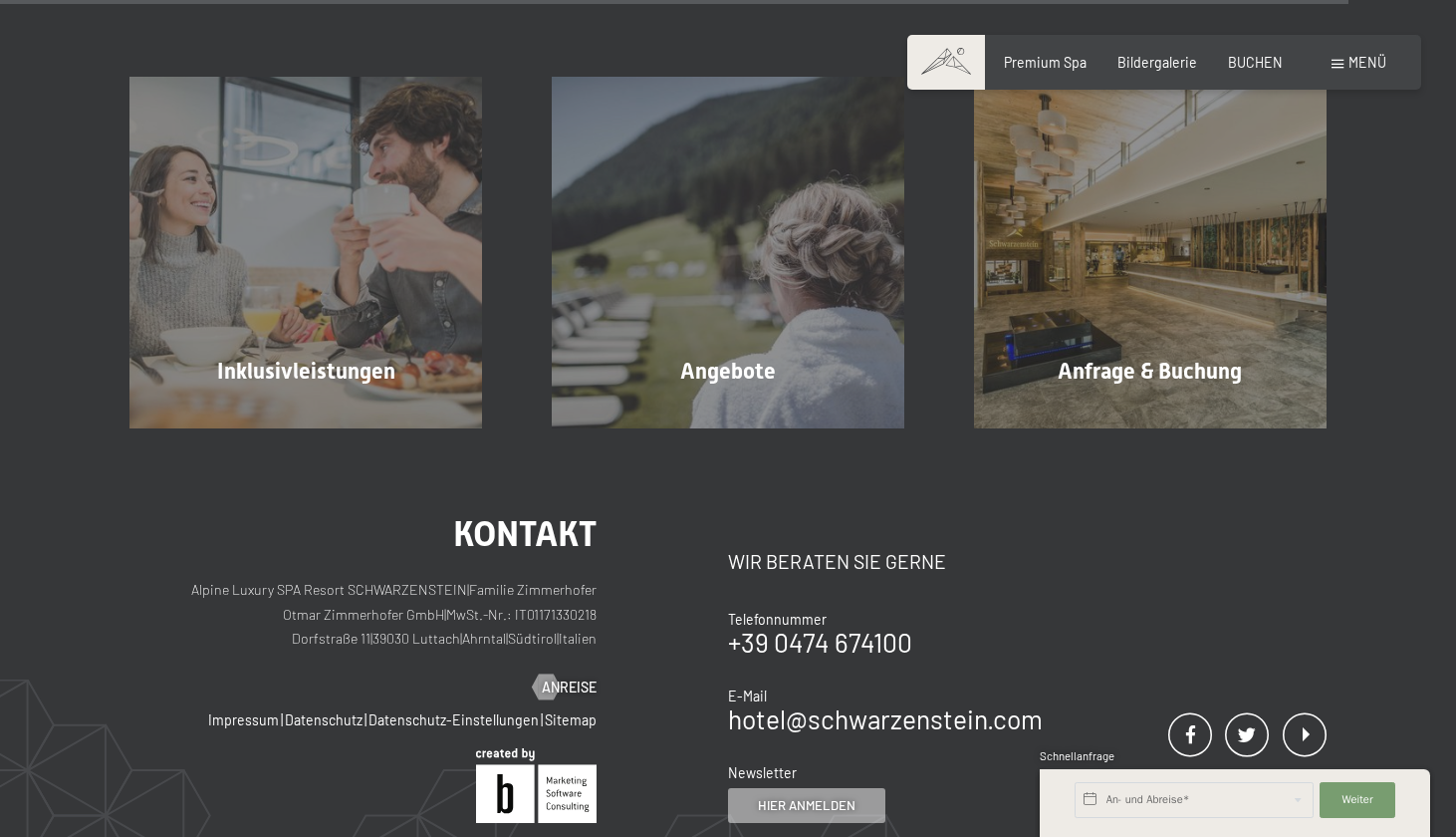 scroll, scrollTop: 5138, scrollLeft: 0, axis: vertical 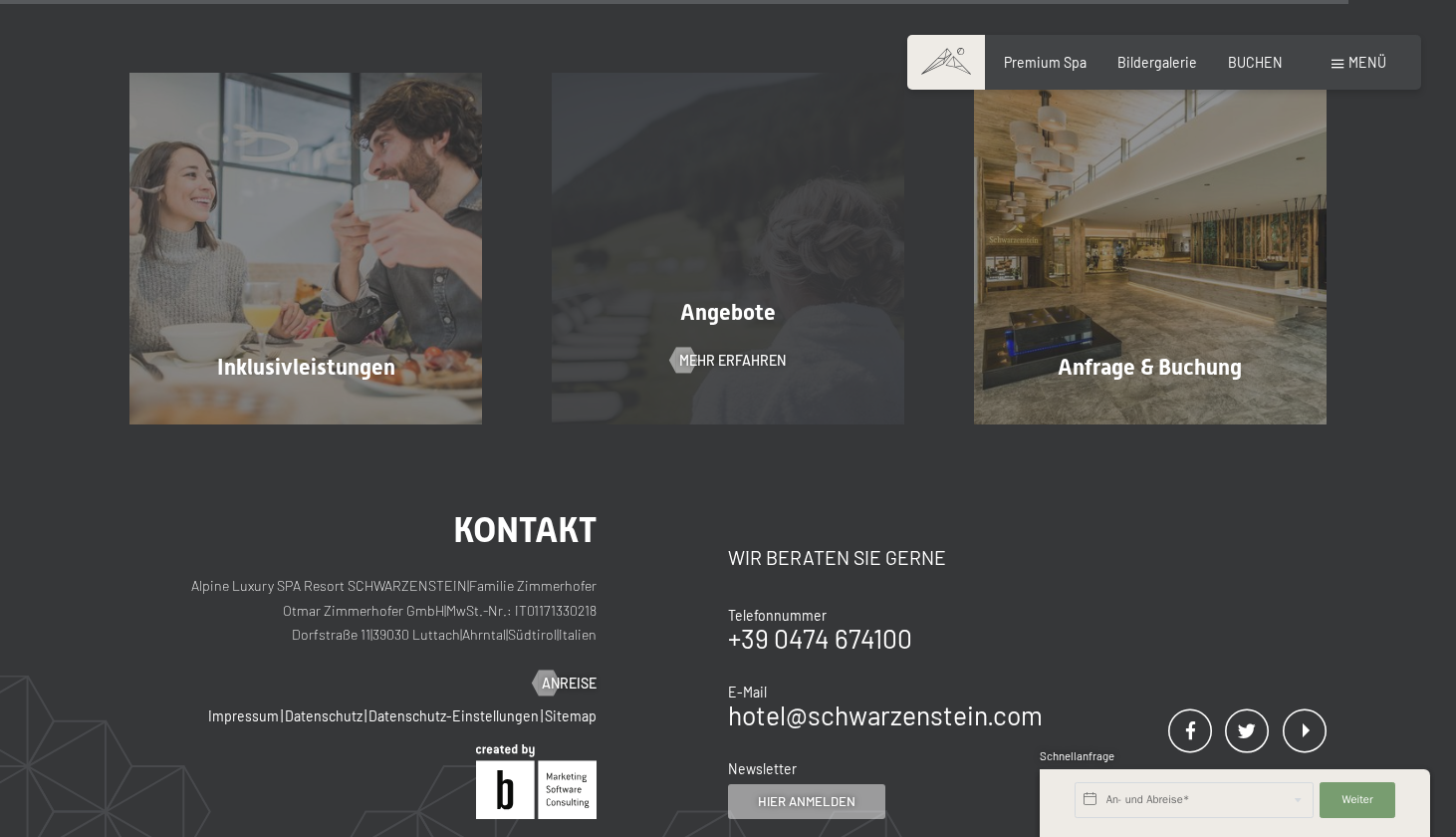 click on "Angebote" at bounding box center (728, 313) 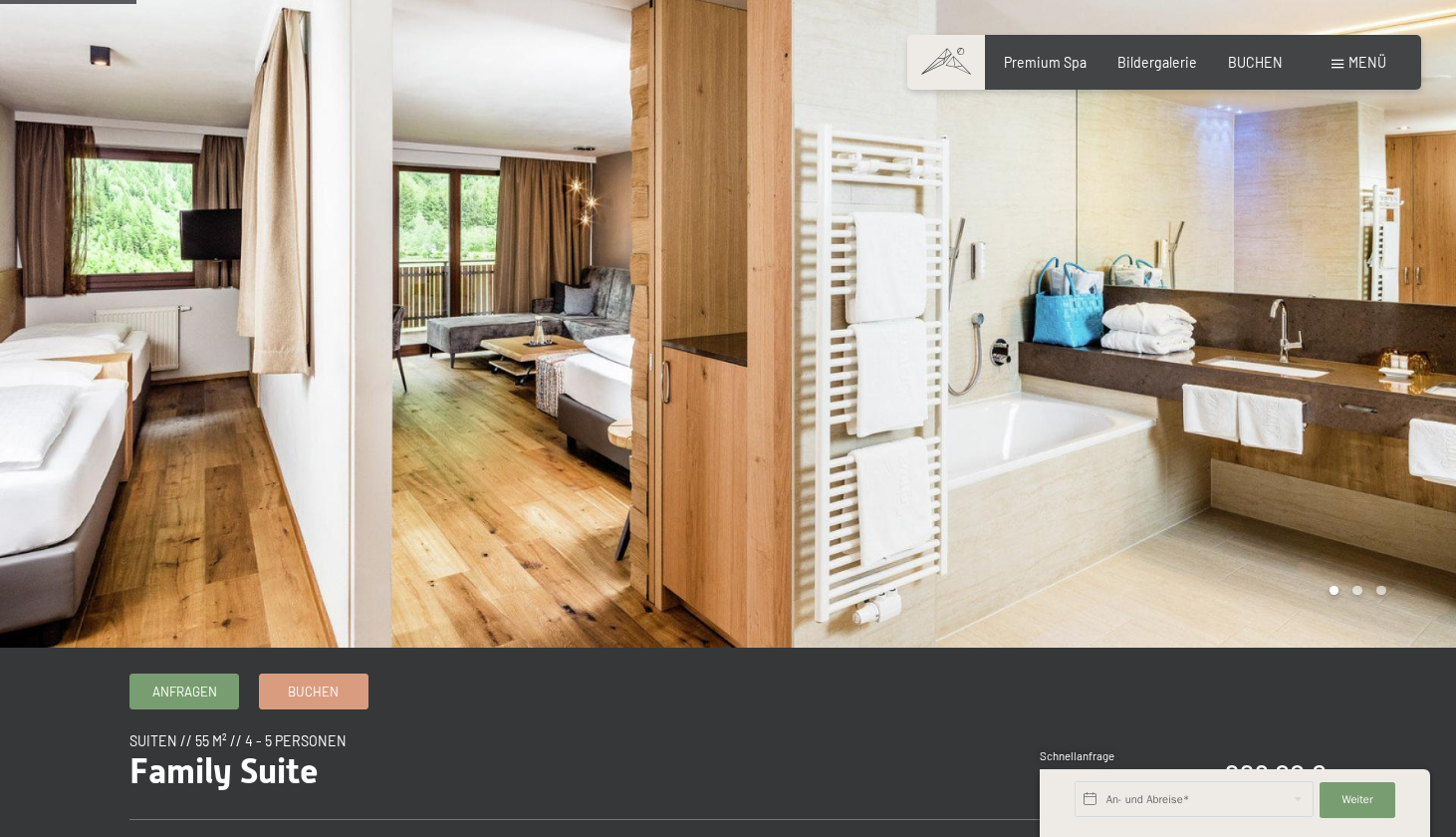 scroll, scrollTop: 218, scrollLeft: 0, axis: vertical 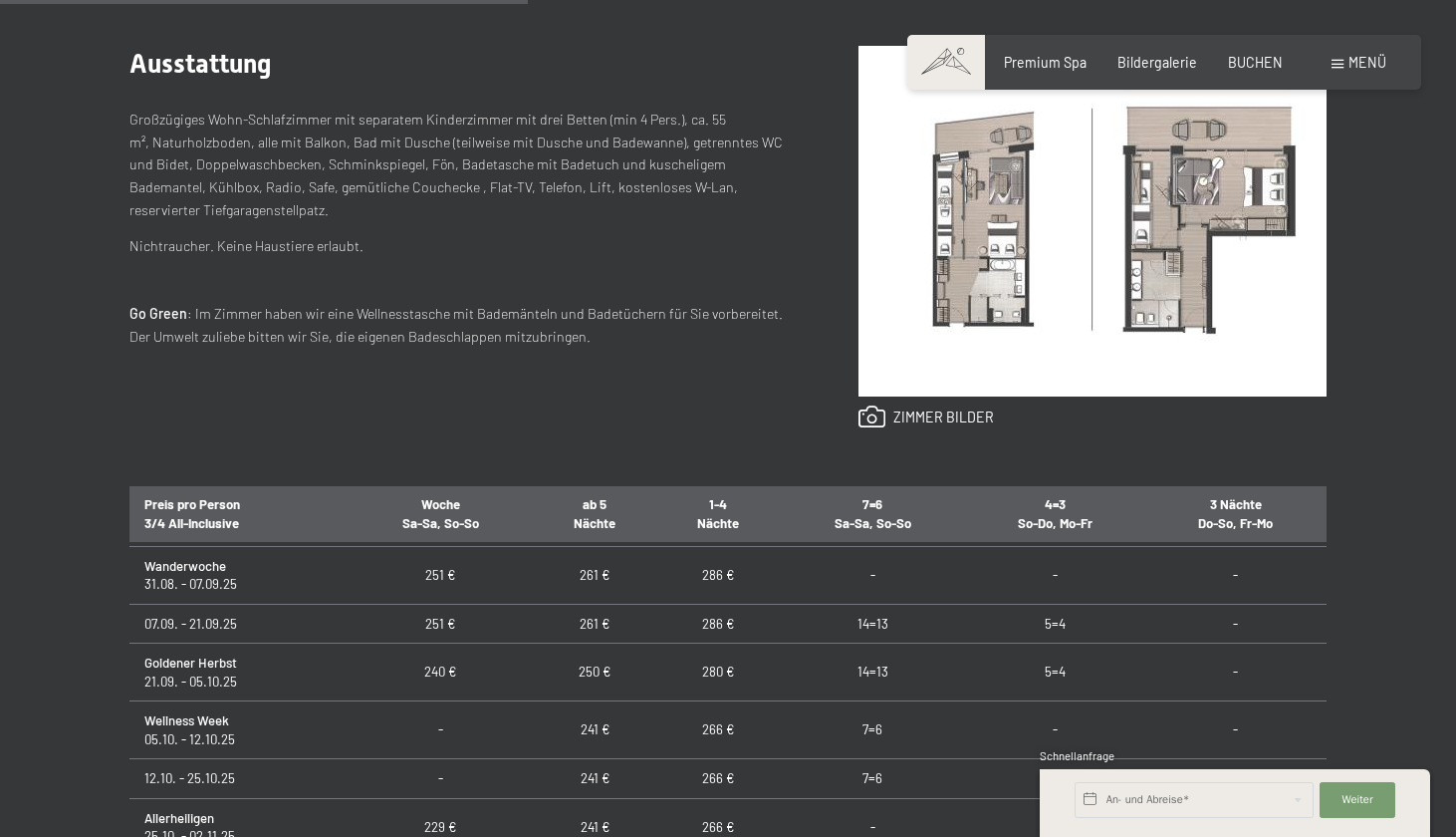 click on "280 €" at bounding box center [718, 673] 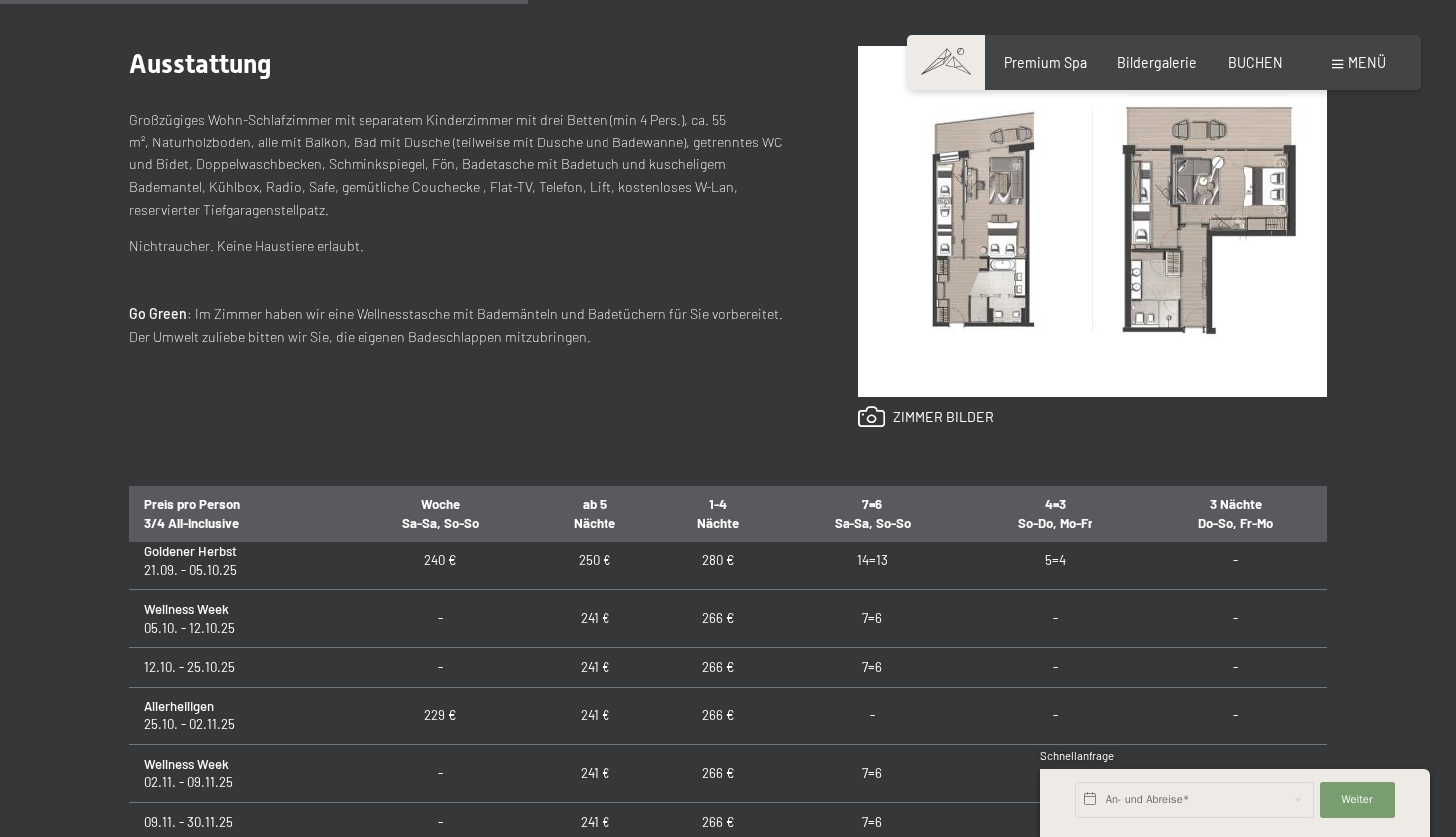 scroll, scrollTop: 344, scrollLeft: 0, axis: vertical 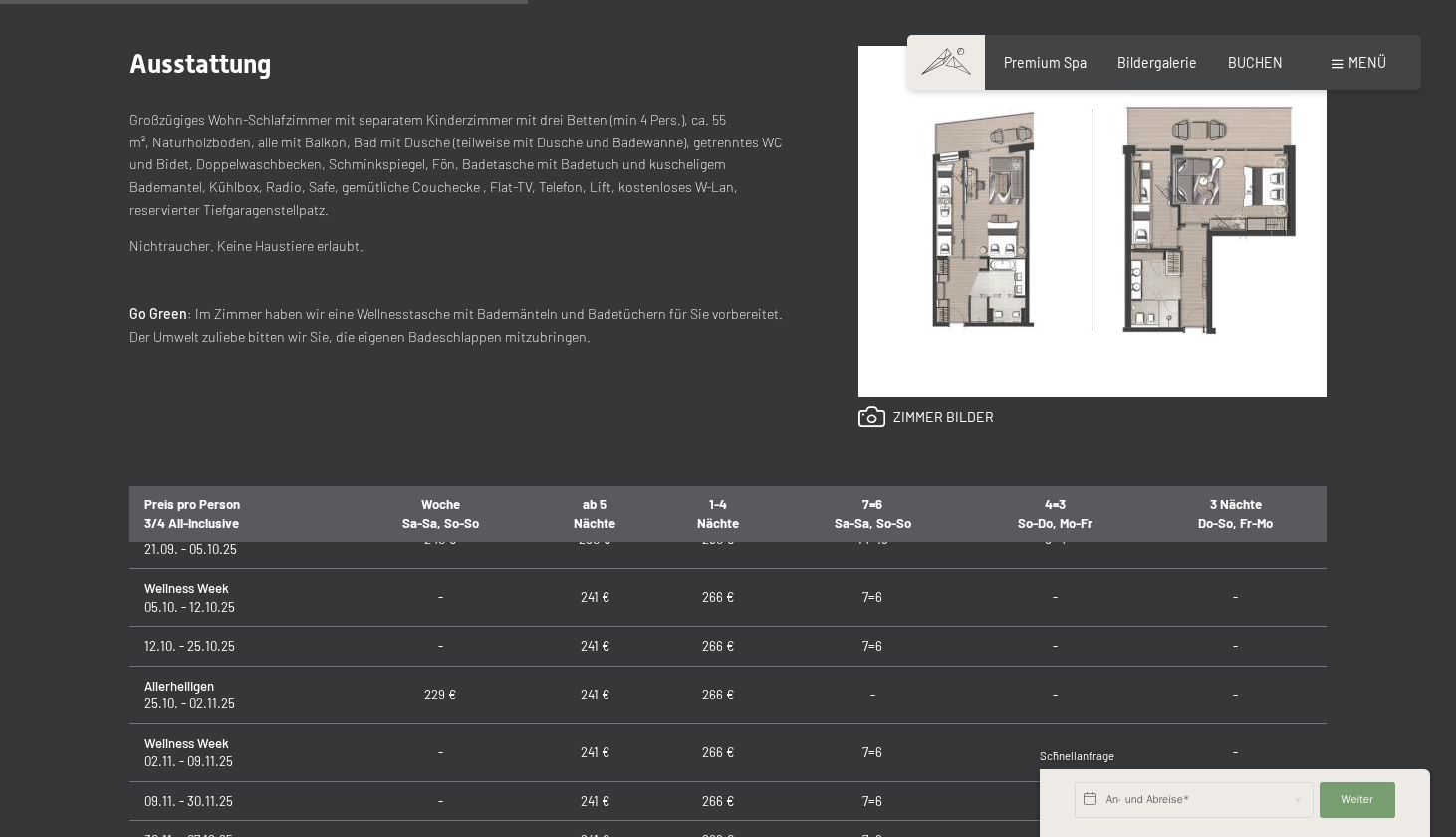 click on "Ausstattung       Großzügiges Wohn-Schlafzimmer mit separatem Kinderzimmer mit drei Betten (min 4 Pers.), ca. 55 m², Naturholzboden, alle mit Balkon, Bad mit Dusche (teilweise mit Dusche und Badewanne), getrenntes WC und Bidet, Doppelwaschbecken, Schminkspiegel, Fön, Badetasche mit Bademänteln und Badetüchern für Sie vorbereitet. Der Umwelt zuliebe bitten wir Sie, die eigenen Badeschlappen mitzubringen." at bounding box center [458, 237] 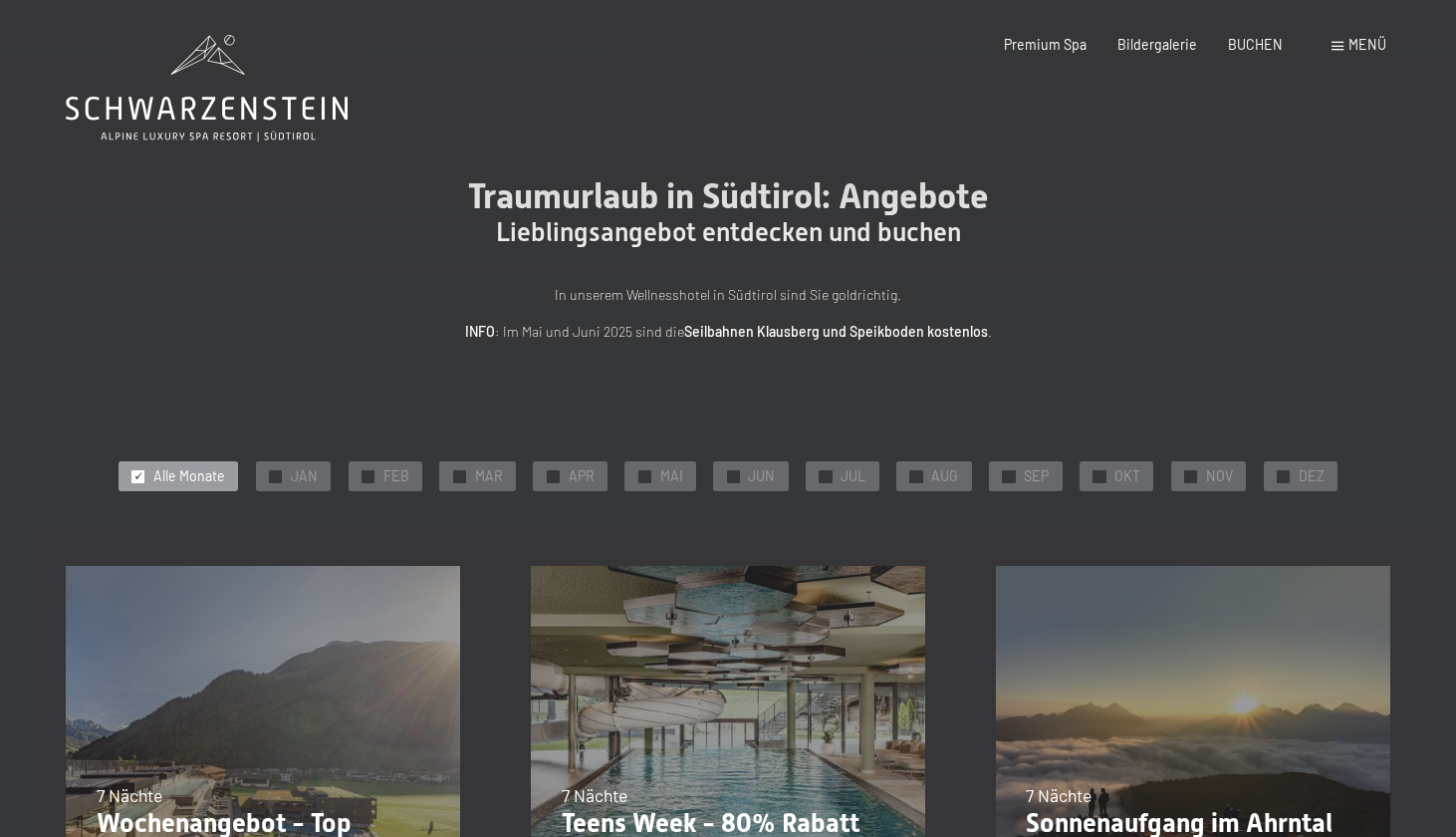 scroll, scrollTop: 0, scrollLeft: 0, axis: both 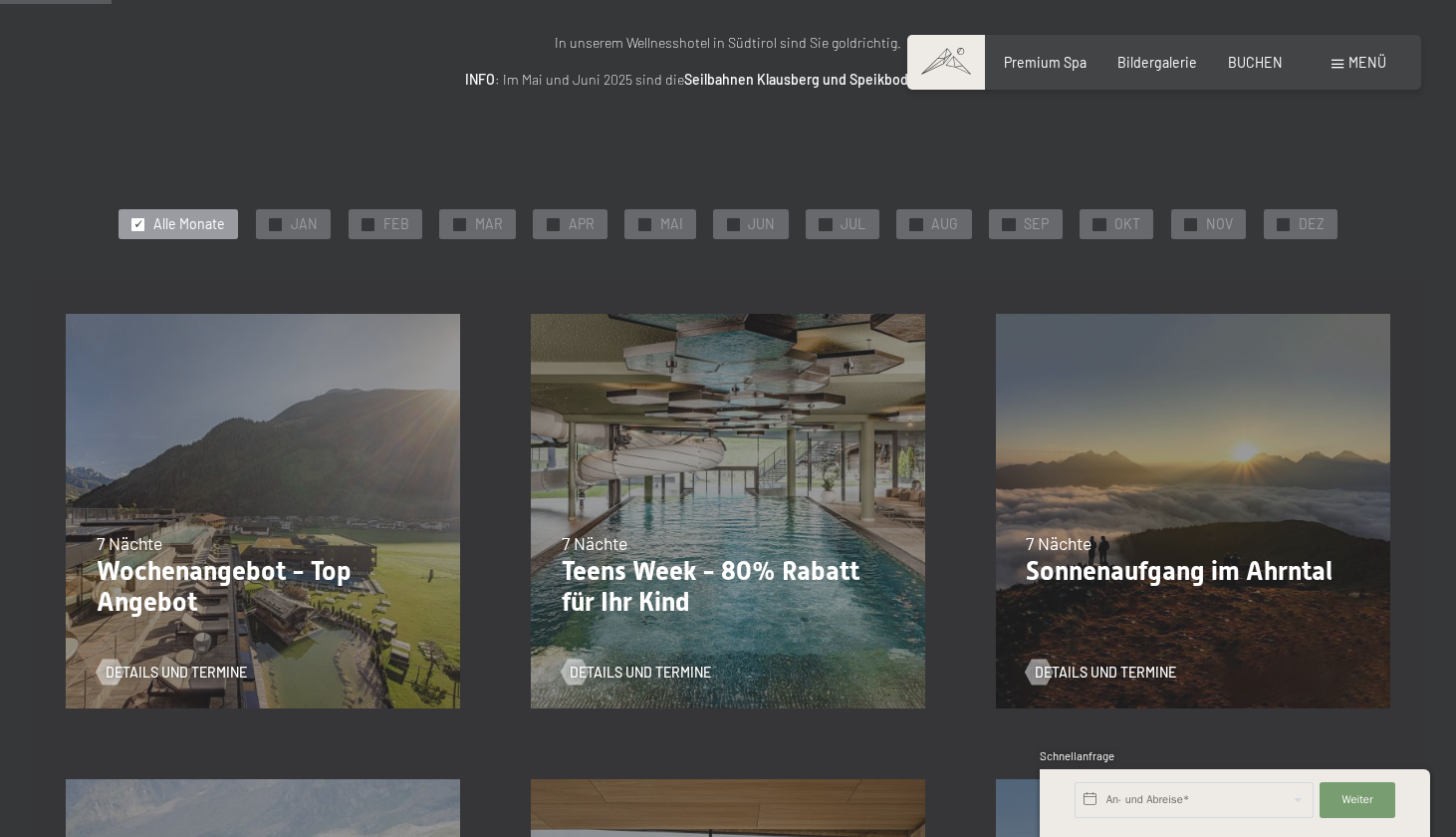 click on "[DATE]–[DATE]     [DATE]–[DATE]          7 Nächte         Wochenangebot - Top Angebot                 Details und Termine" at bounding box center [263, 511] 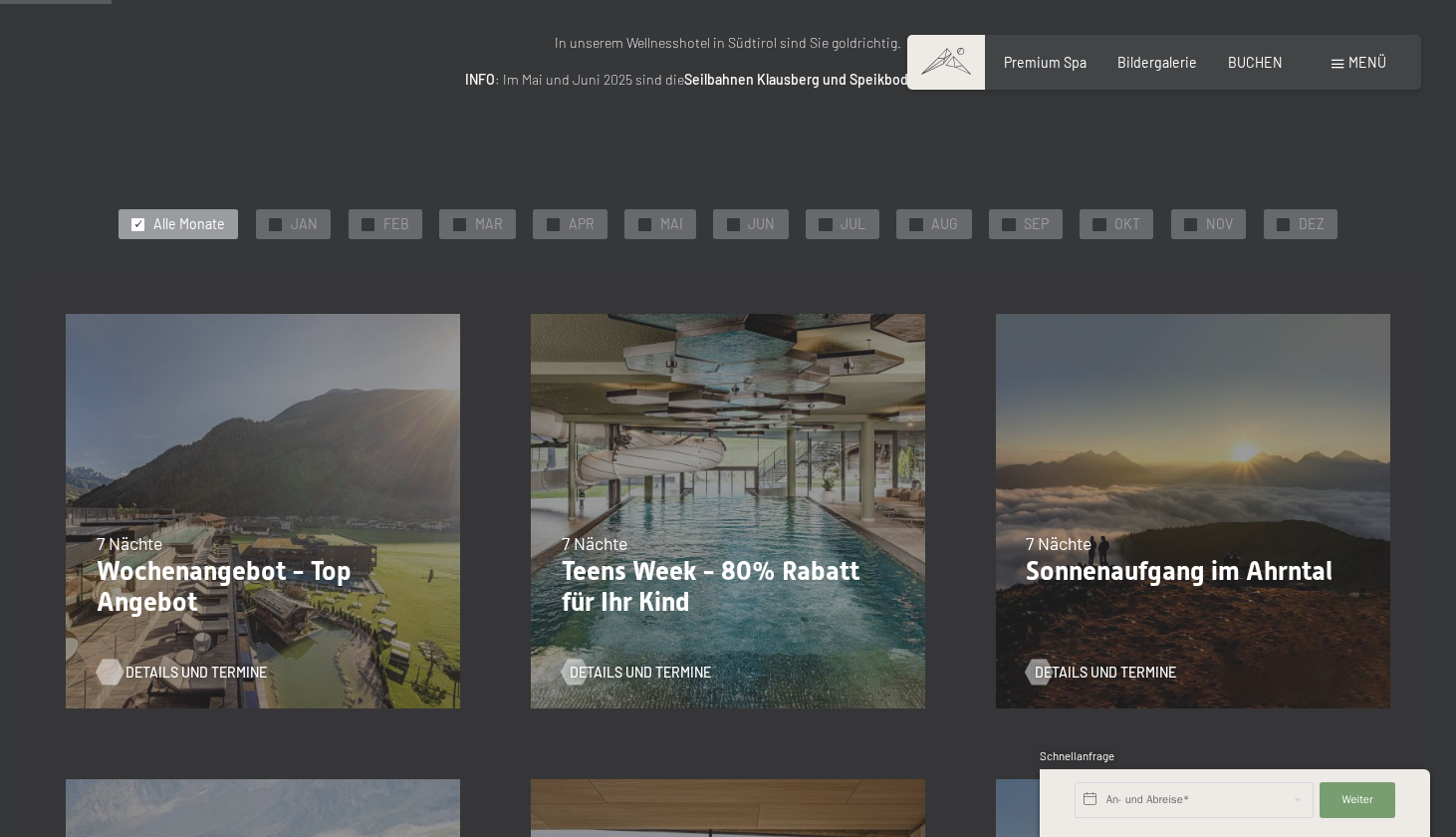 scroll, scrollTop: 0, scrollLeft: 0, axis: both 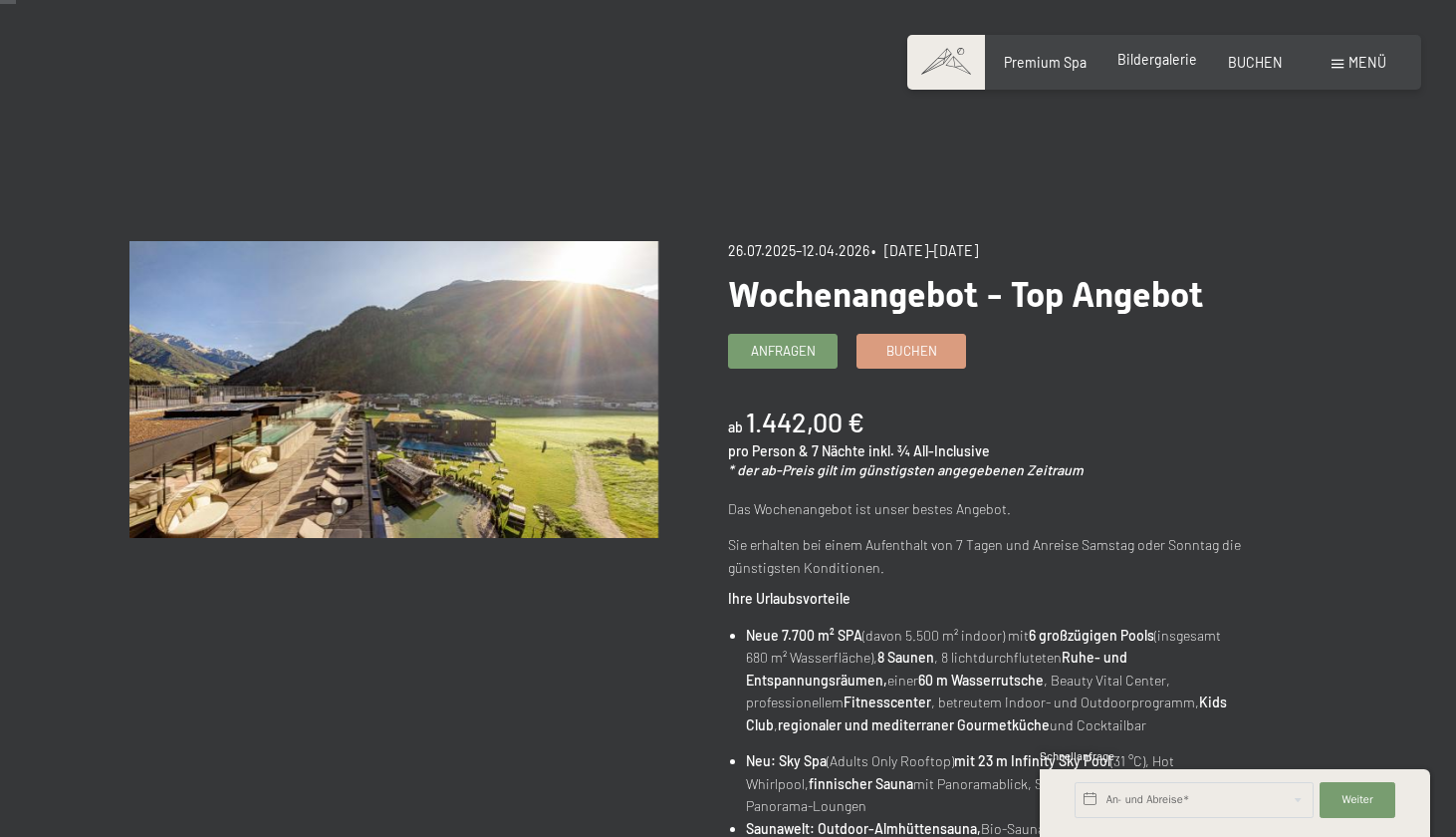 click on "Bildergalerie" at bounding box center (1157, 59) 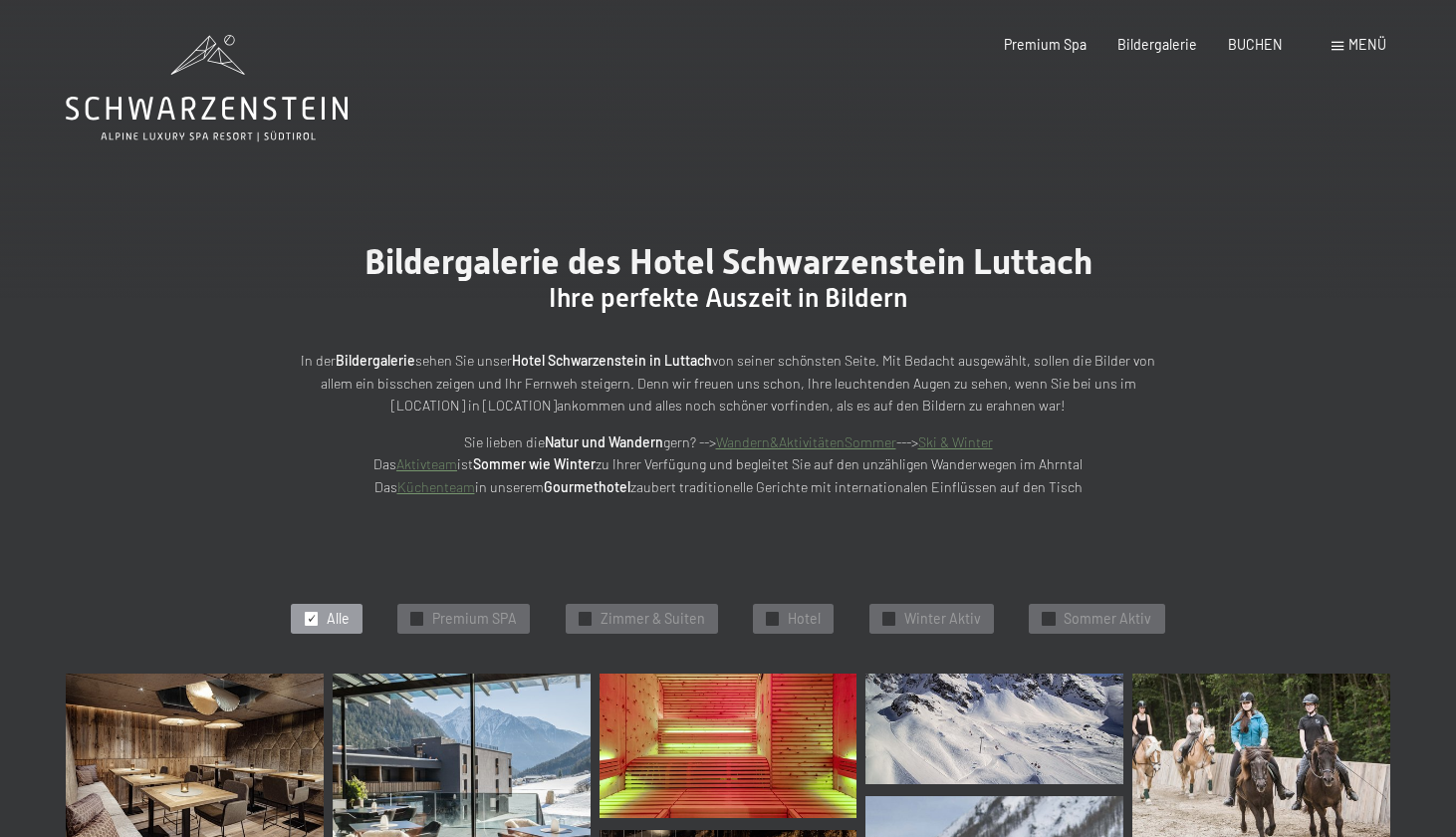 scroll, scrollTop: 0, scrollLeft: 0, axis: both 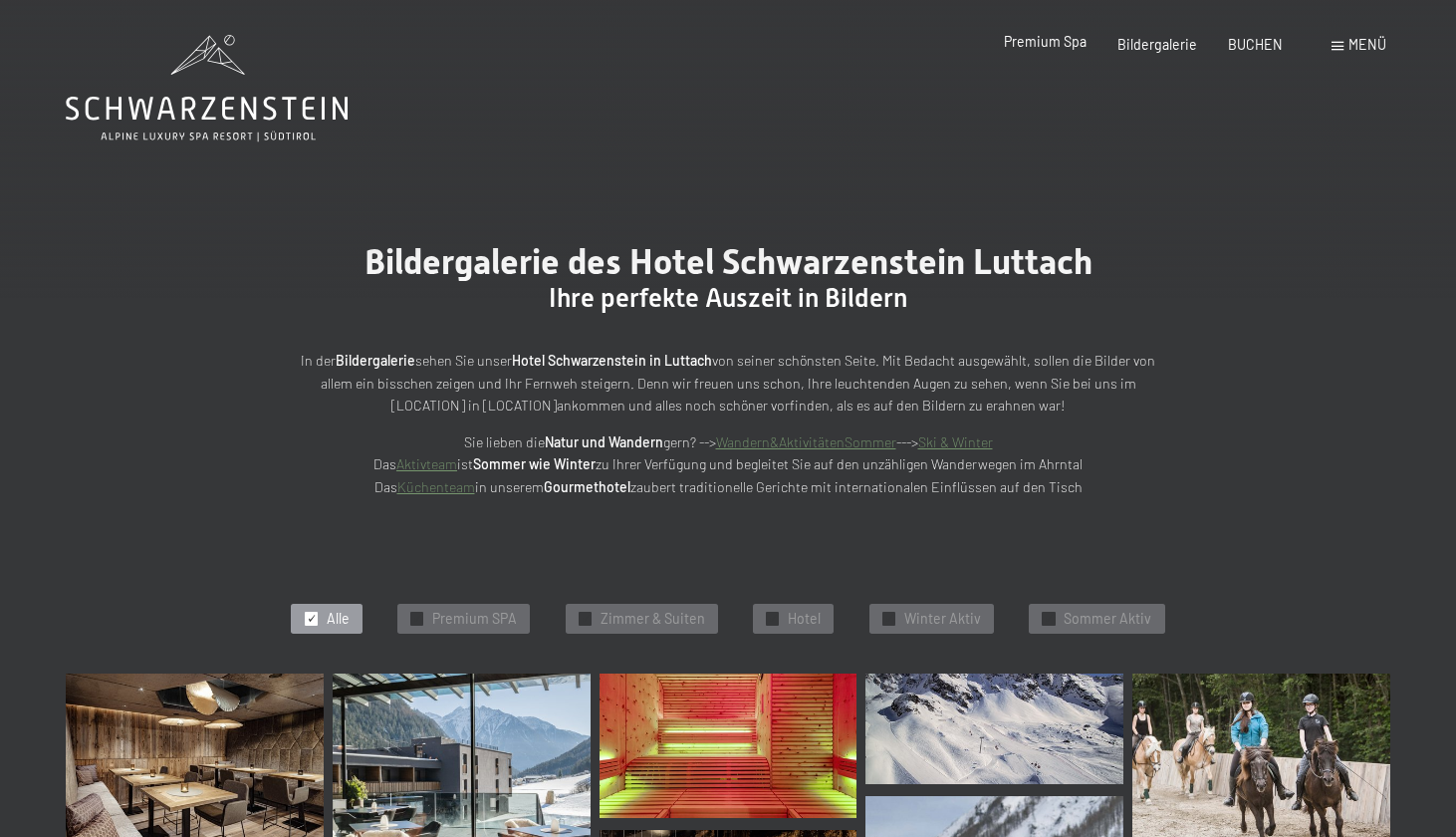 click on "Premium Spa" at bounding box center (1045, 41) 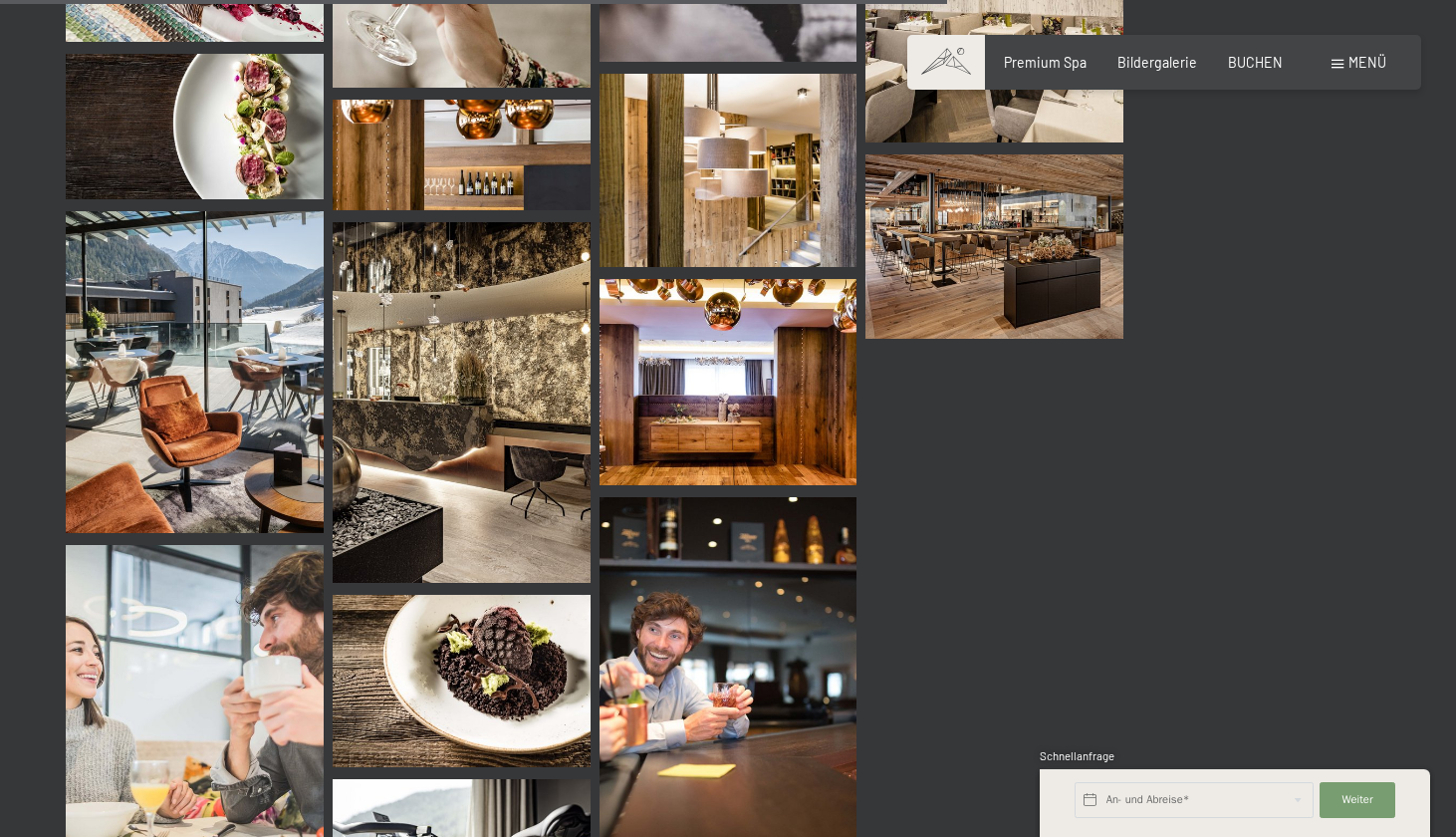 scroll, scrollTop: 13470, scrollLeft: 0, axis: vertical 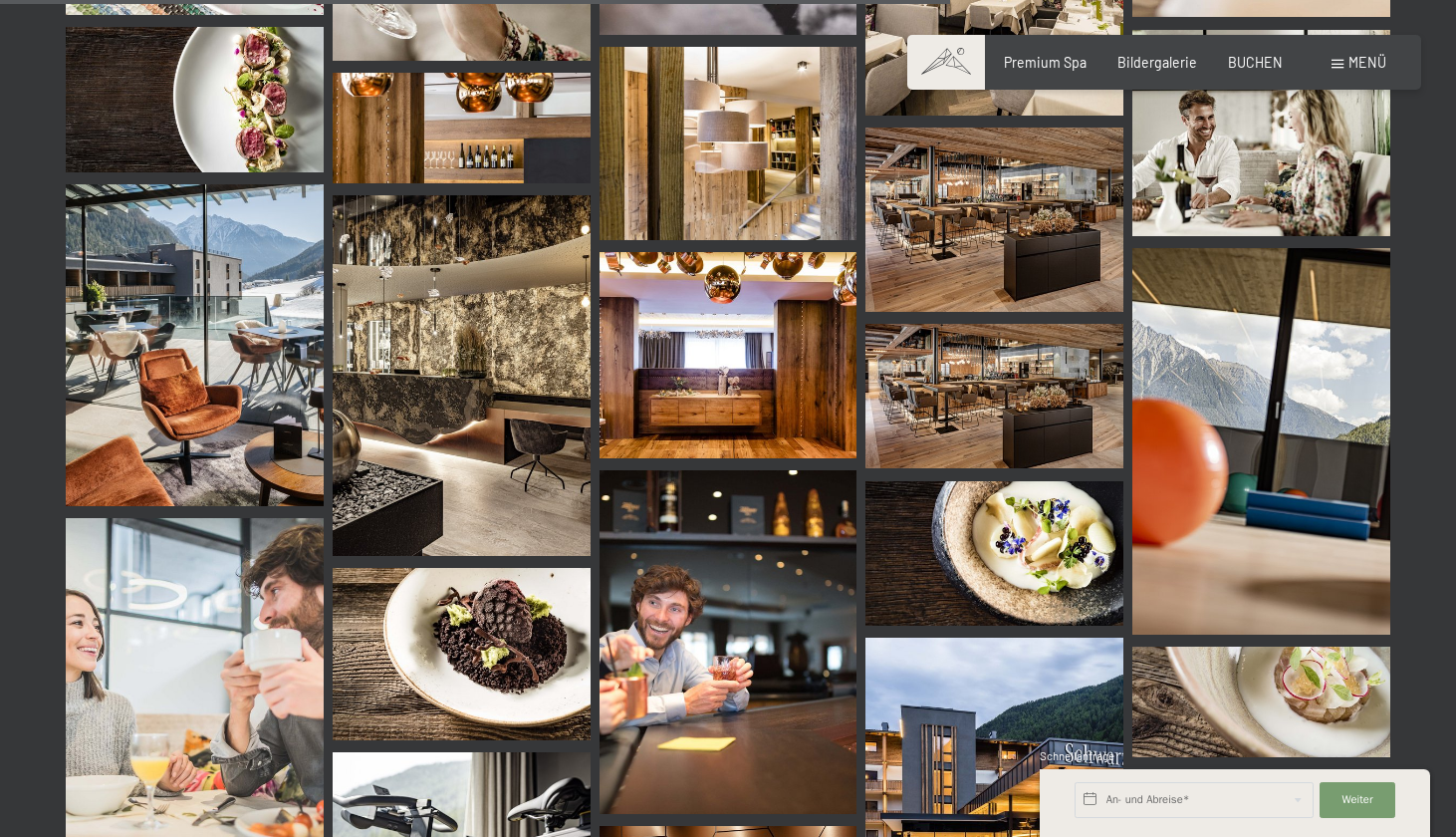 click at bounding box center [994, 219] 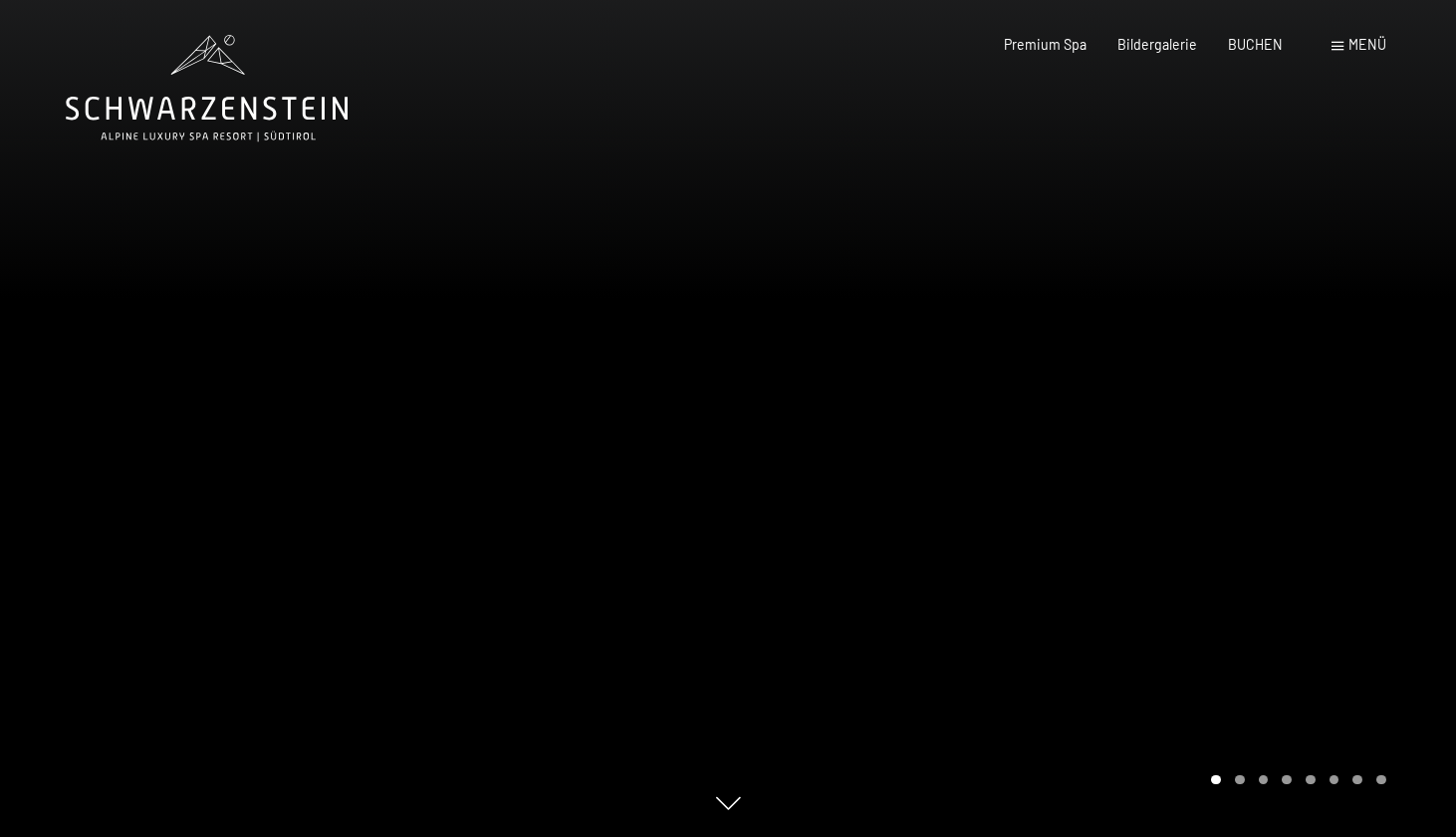 scroll, scrollTop: 0, scrollLeft: 0, axis: both 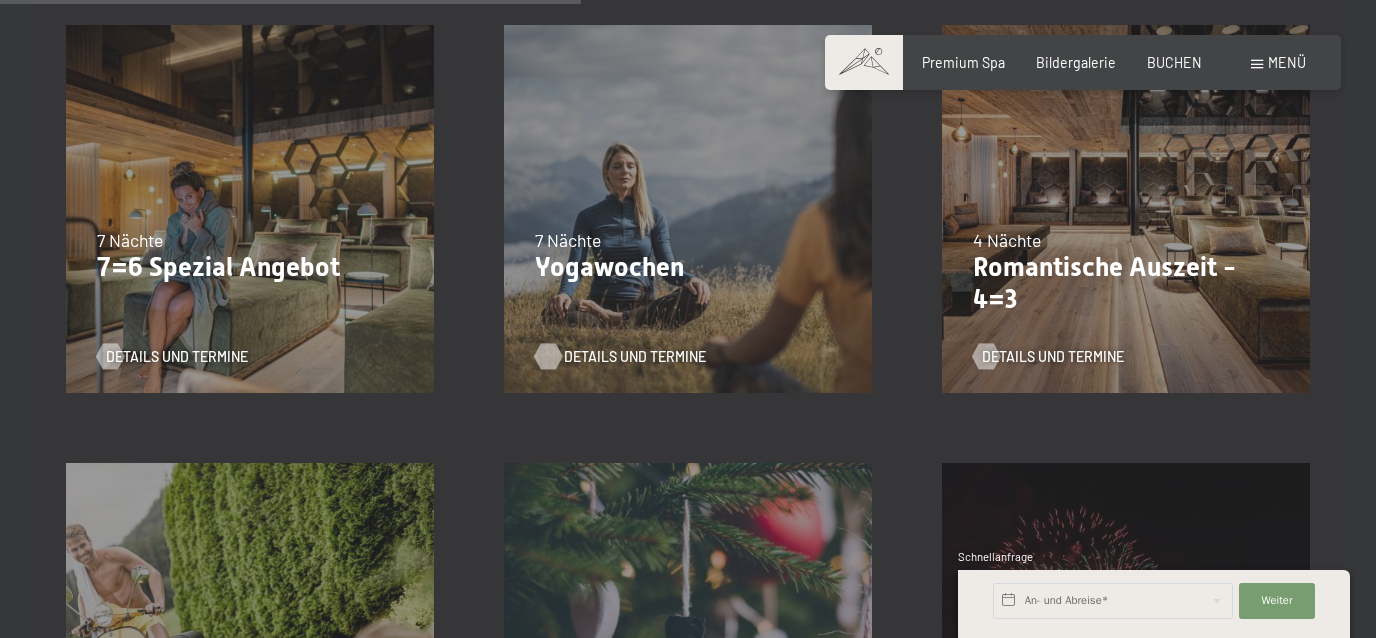 click on "Details und Termine" at bounding box center [635, 357] 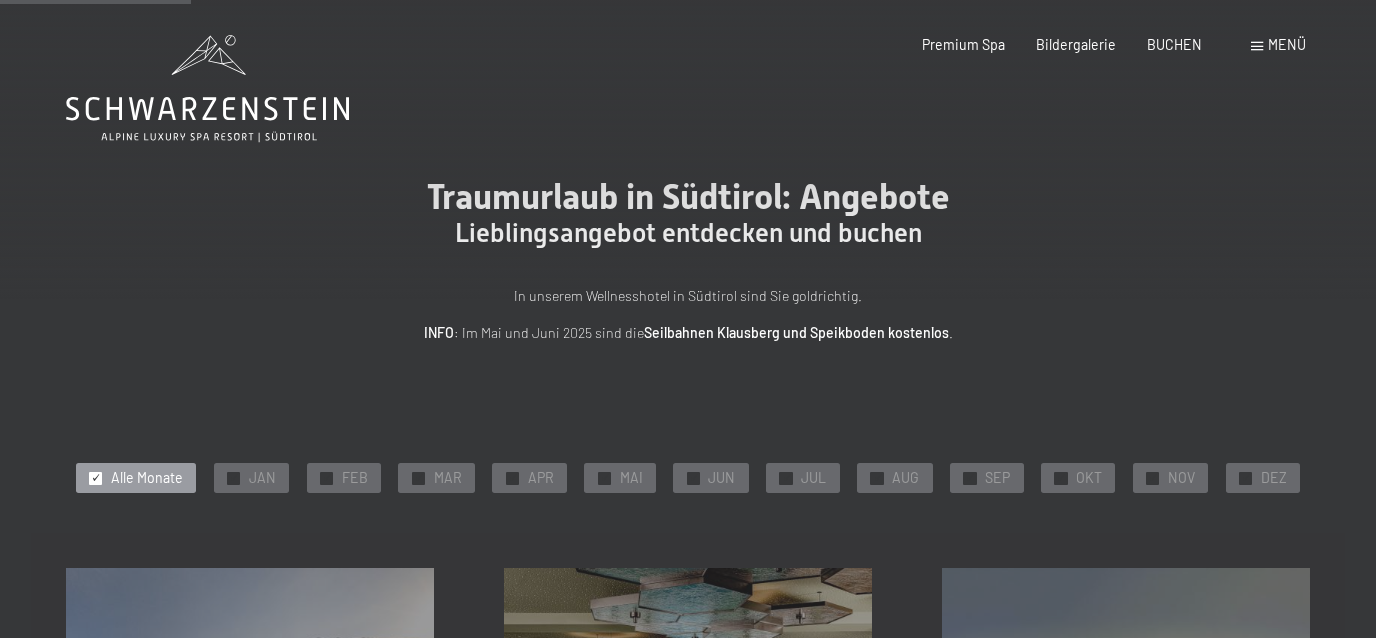 scroll, scrollTop: 0, scrollLeft: 0, axis: both 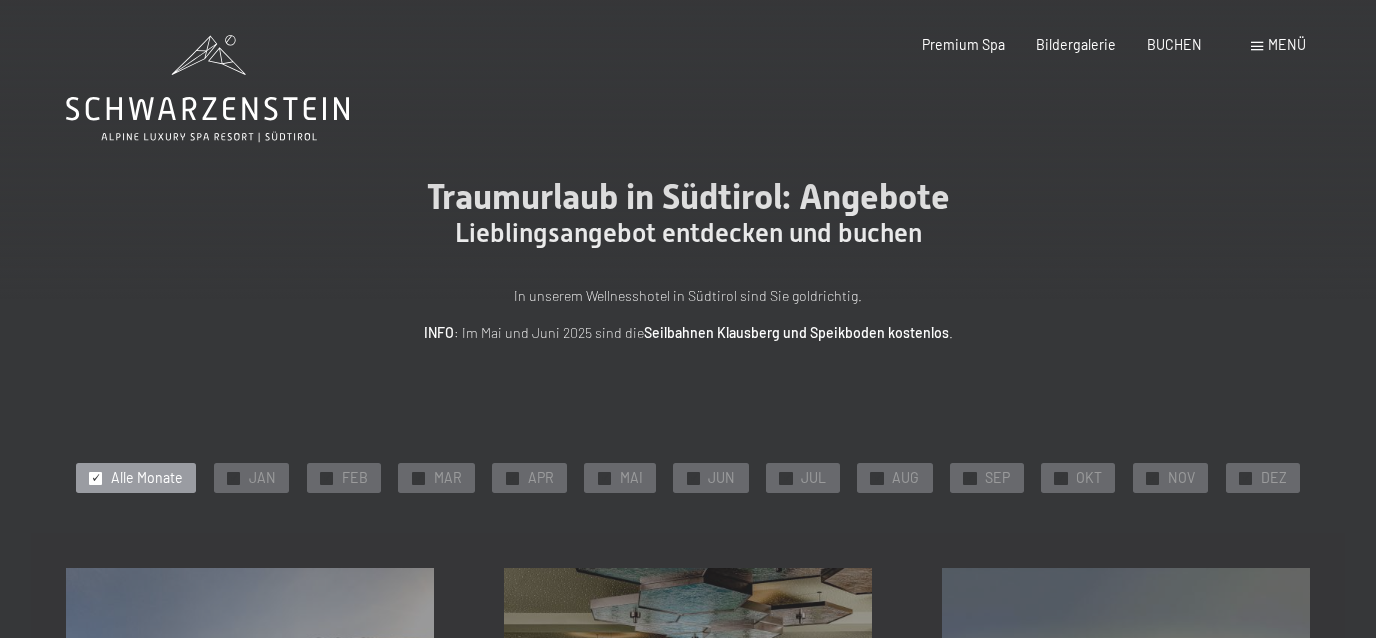 click on "Menü" at bounding box center (1278, 45) 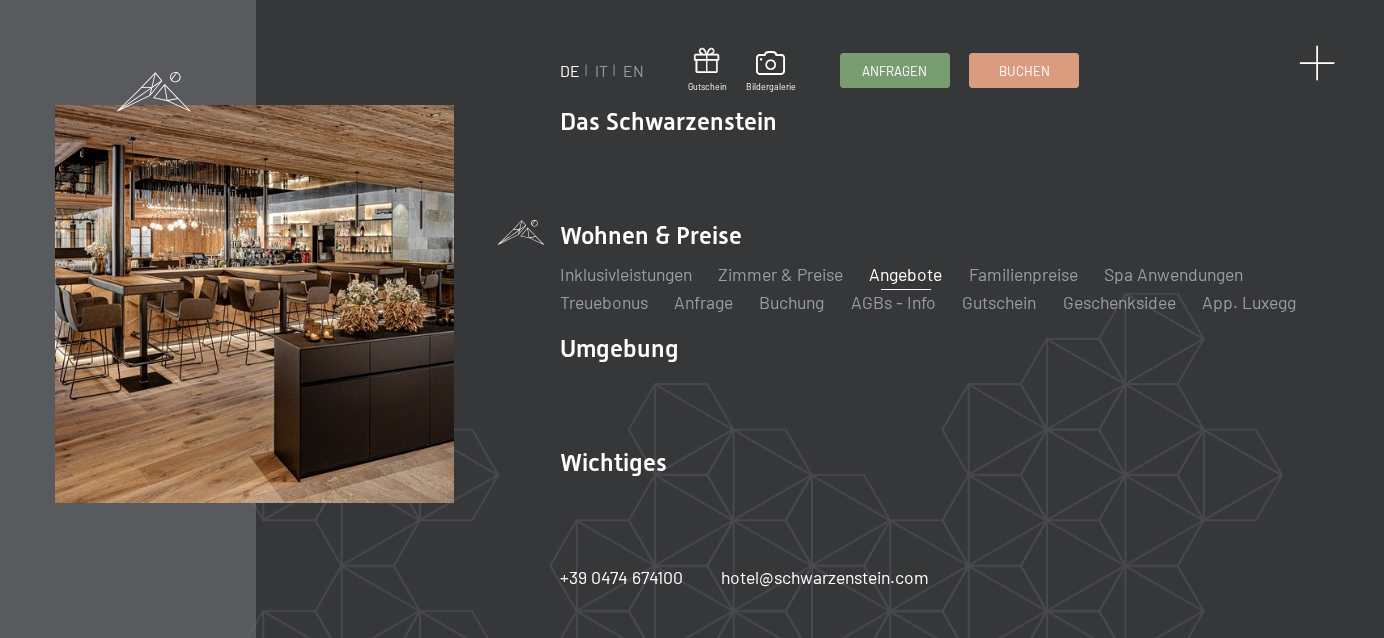 click at bounding box center (1317, 63) 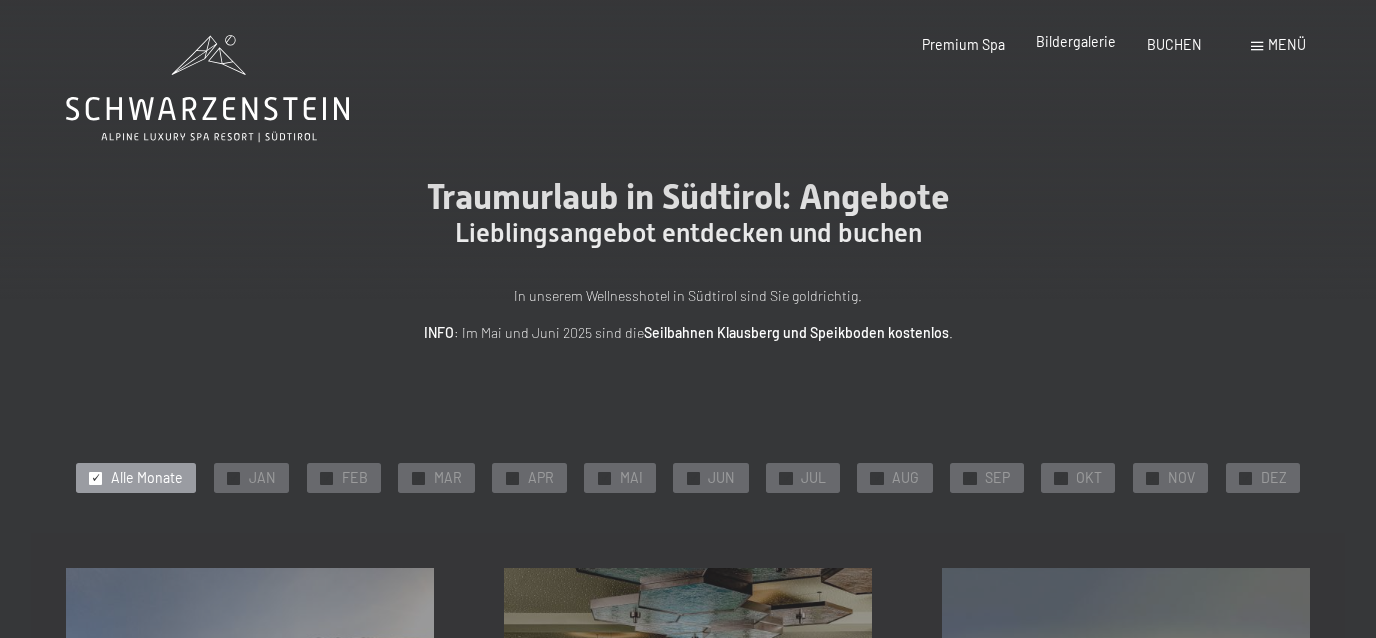click on "Bildergalerie" at bounding box center (1076, 41) 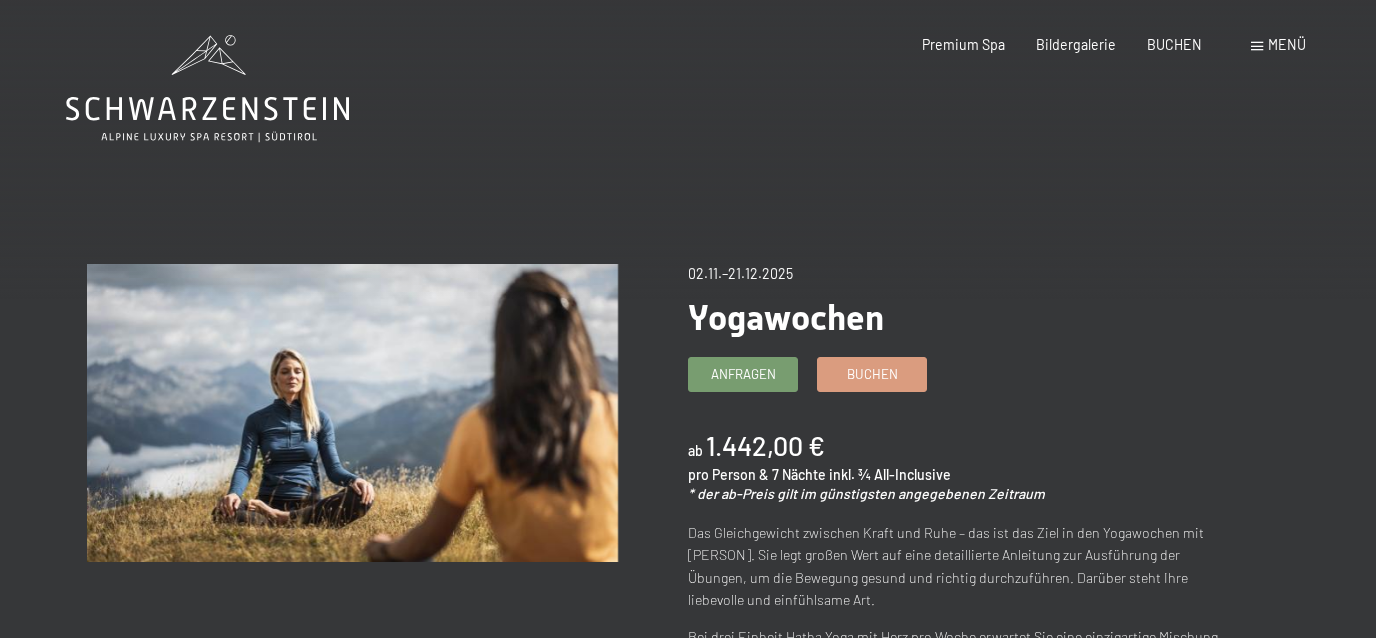 scroll, scrollTop: 0, scrollLeft: 0, axis: both 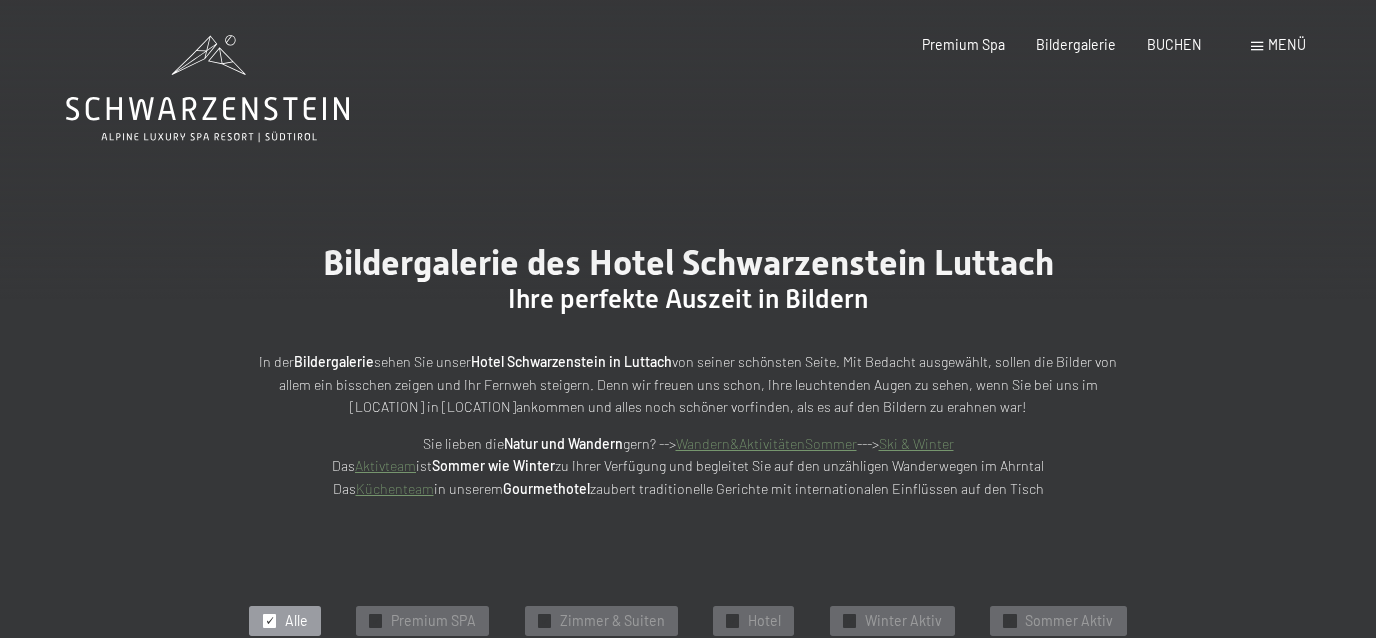 click at bounding box center [1257, 46] 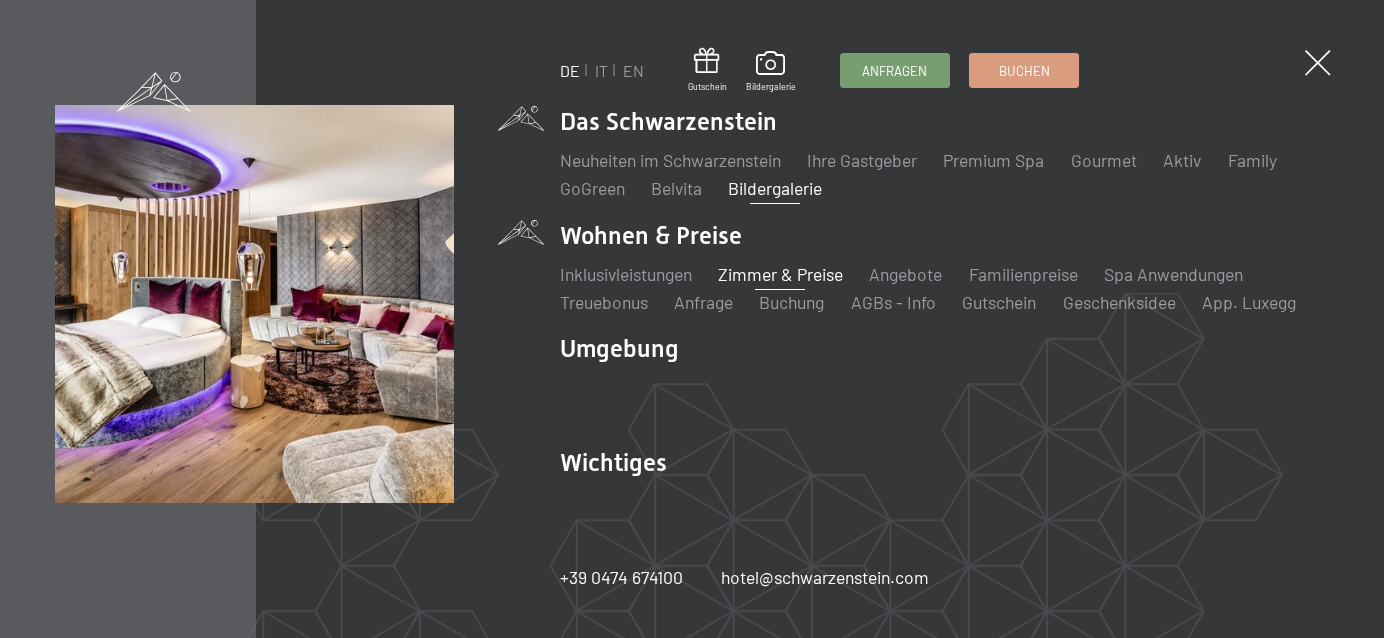 click on "Zimmer & Preise" at bounding box center (780, 274) 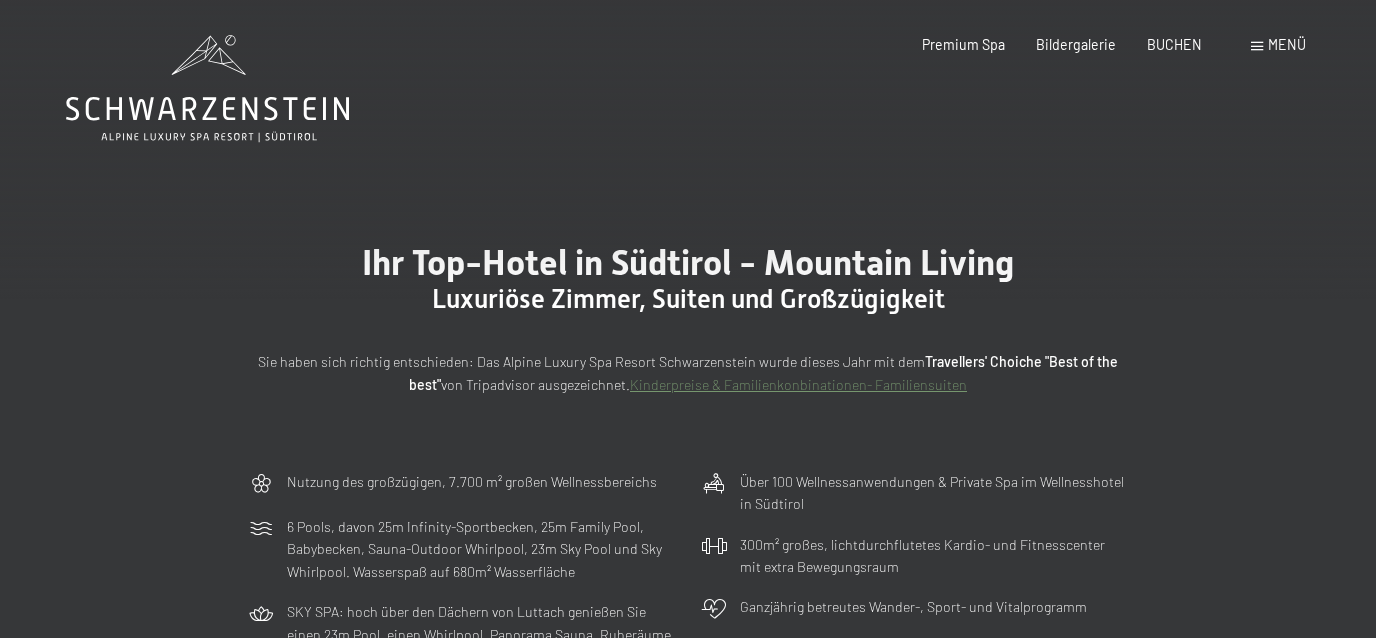 scroll, scrollTop: 0, scrollLeft: 0, axis: both 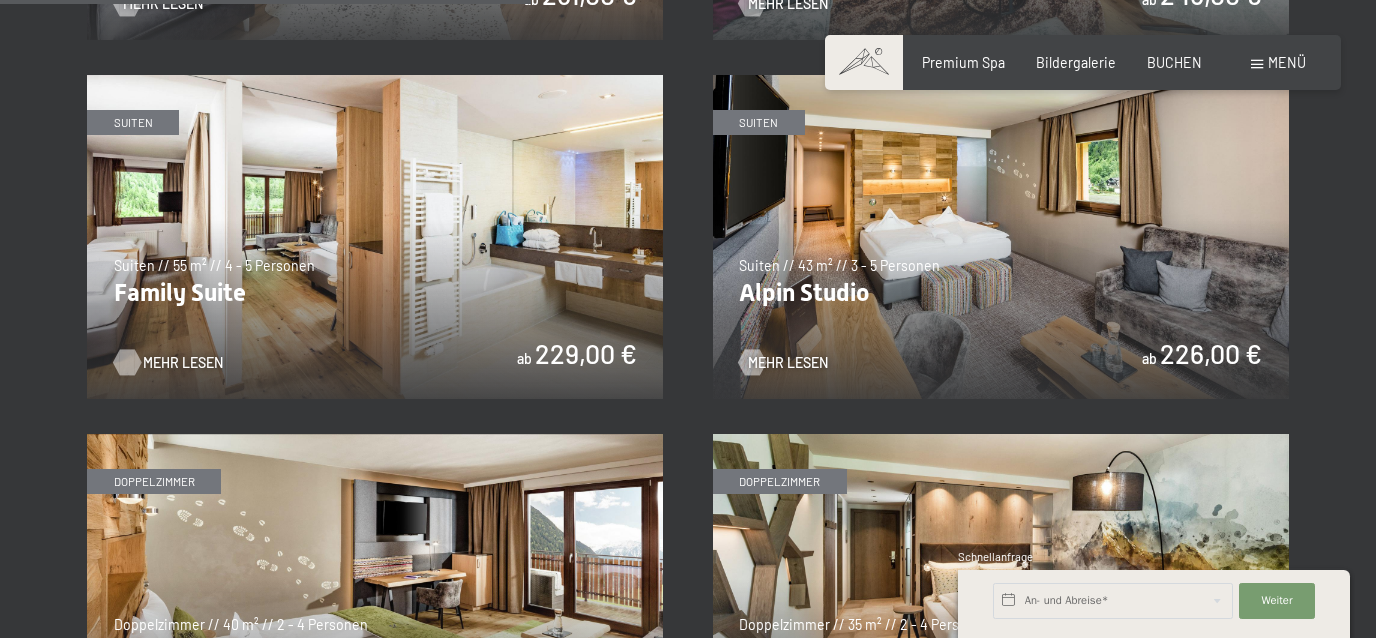 click on "Mehr Lesen" at bounding box center [183, 363] 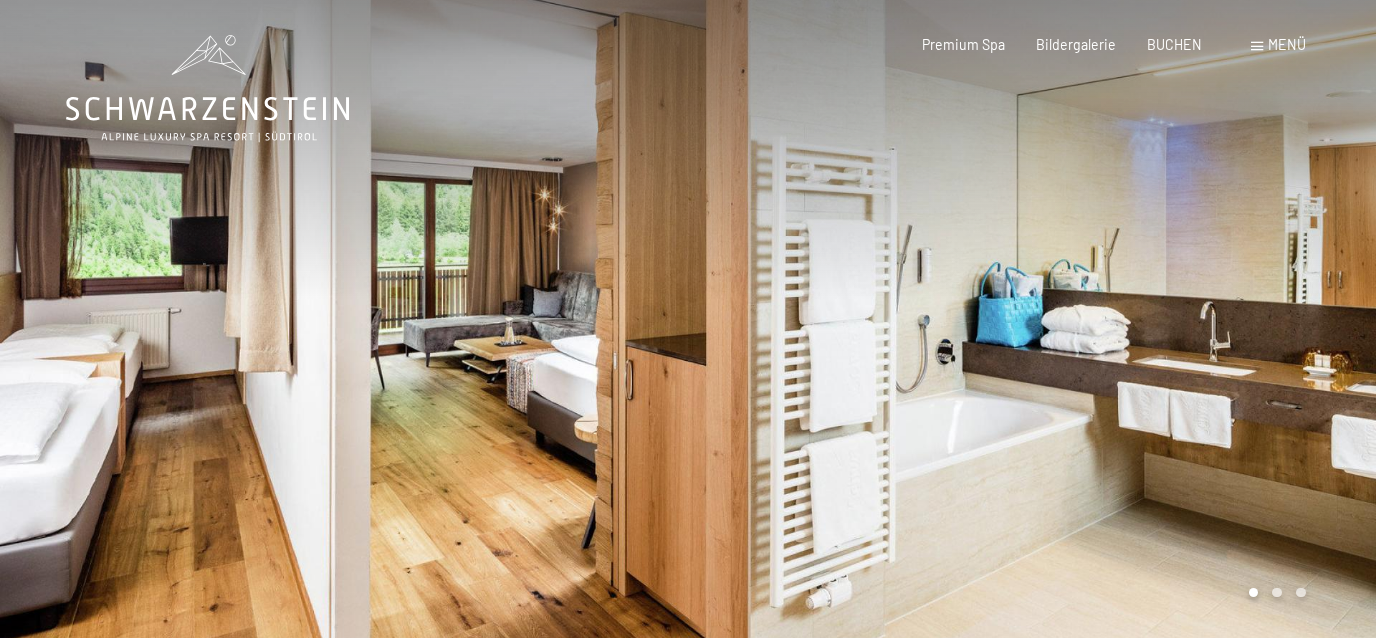scroll, scrollTop: 0, scrollLeft: 0, axis: both 